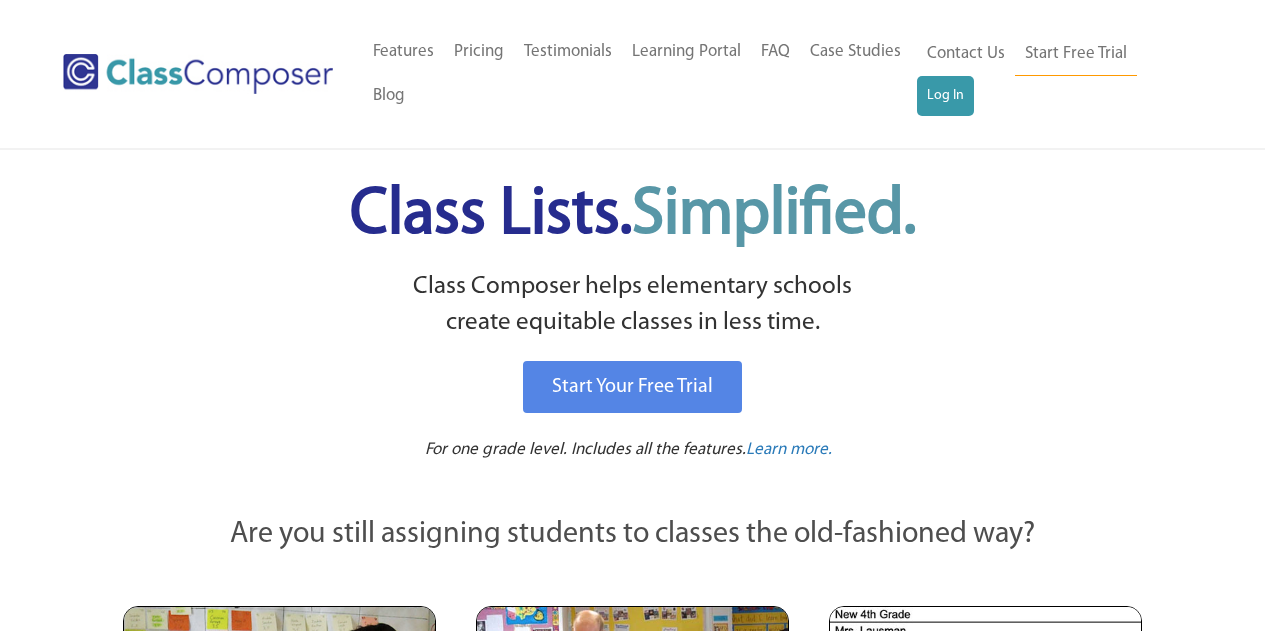 scroll, scrollTop: 0, scrollLeft: 0, axis: both 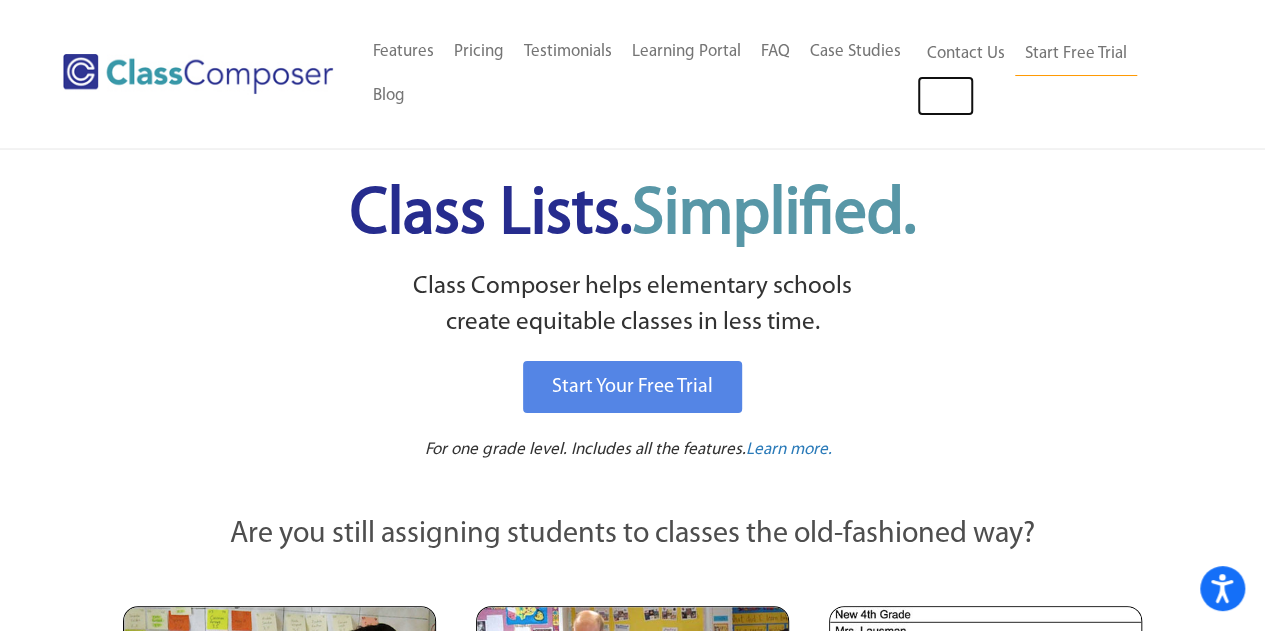 click on "Log In" at bounding box center (945, 96) 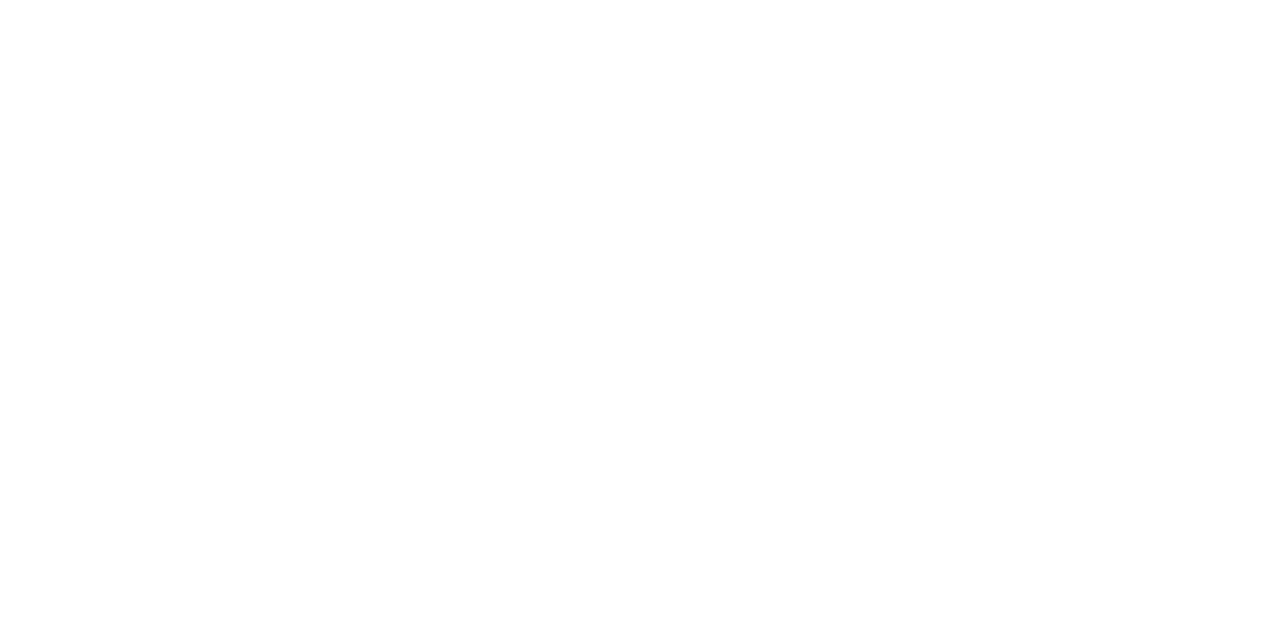 scroll, scrollTop: 0, scrollLeft: 0, axis: both 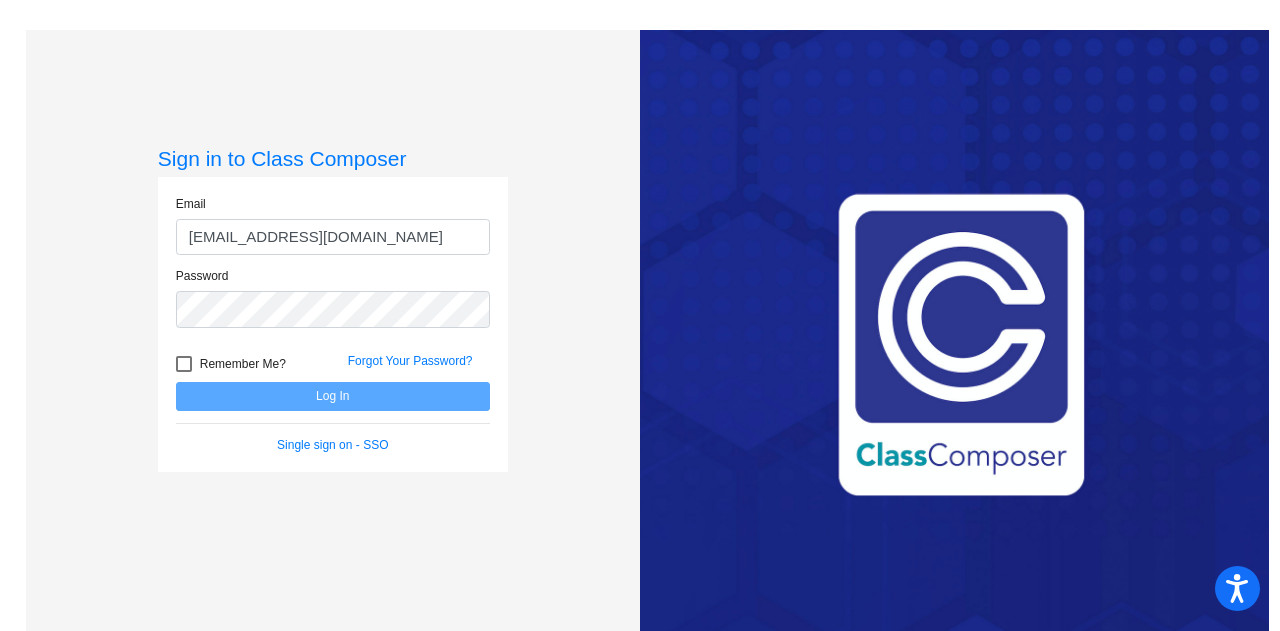 type on "maryam.shakura@gcpsk12.org" 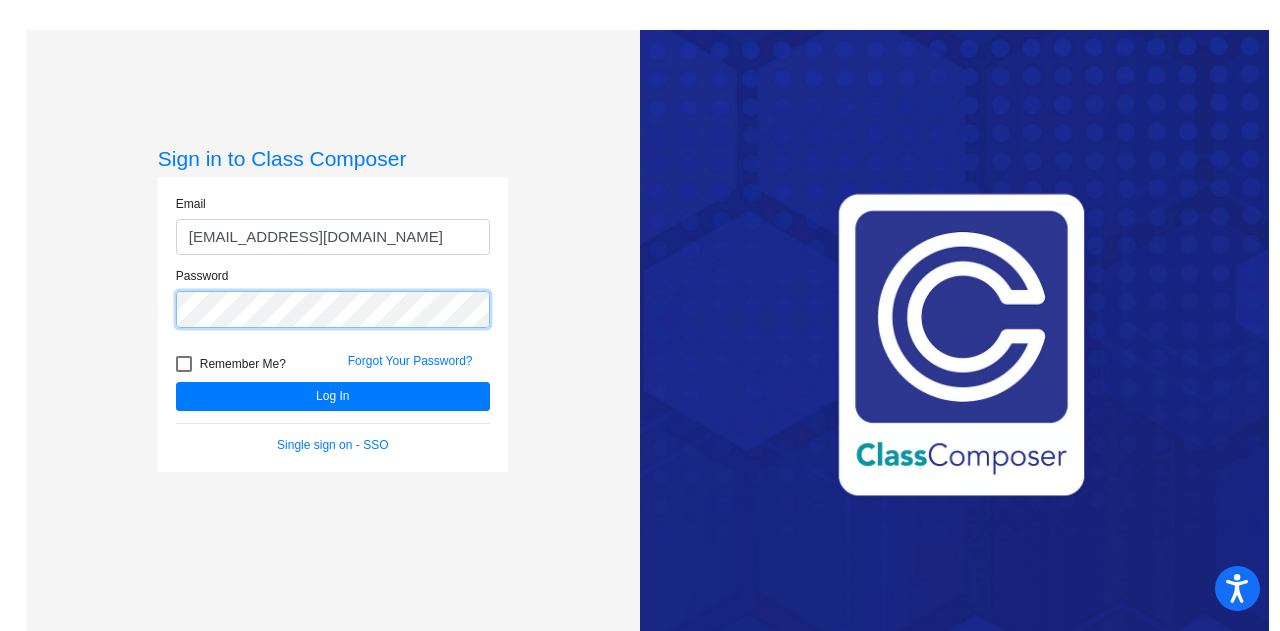 click on "Log In" 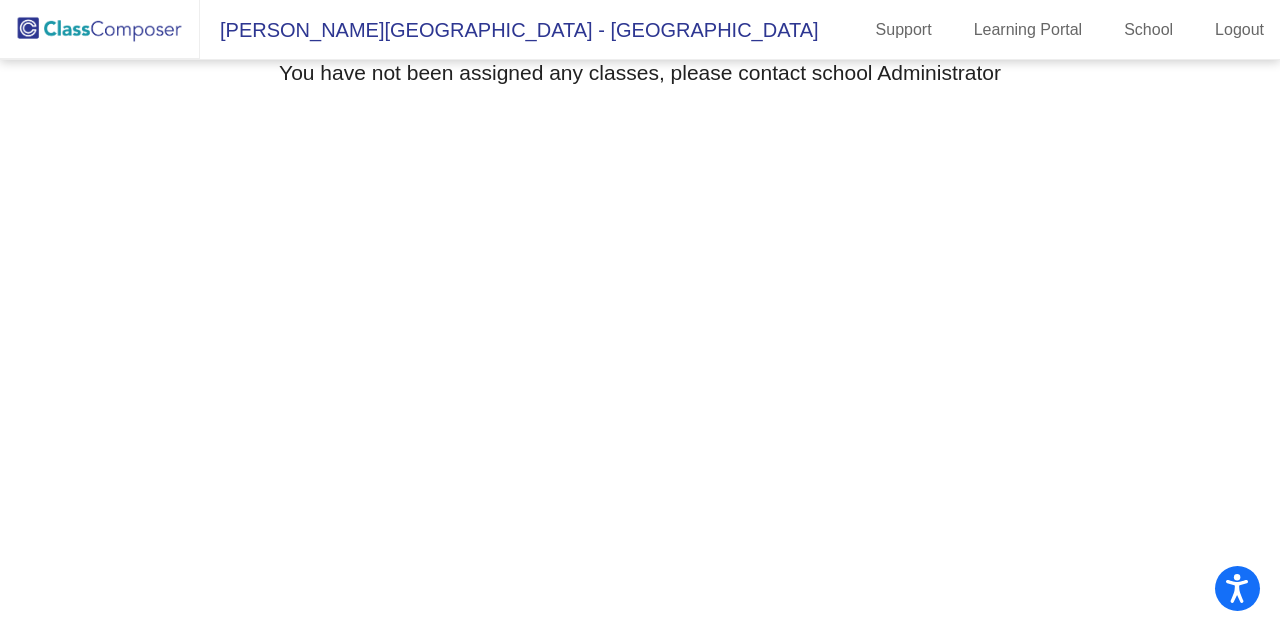click on "School" 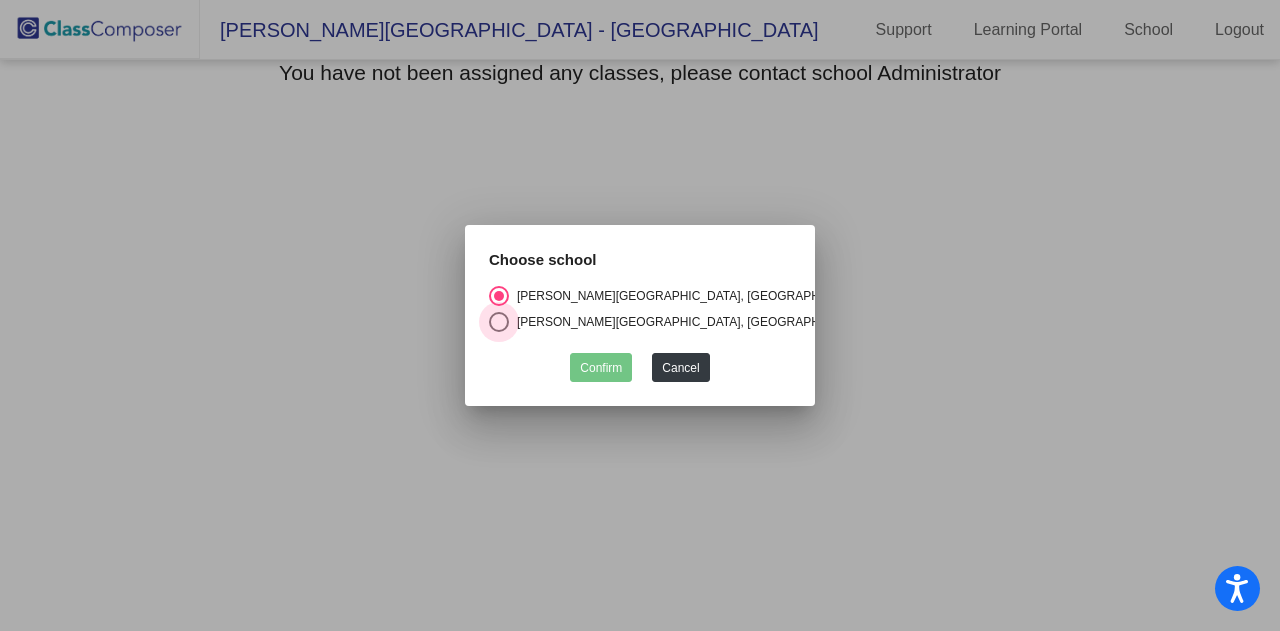 click on "Taylor Elementary, Gwinnett County" at bounding box center (690, 322) 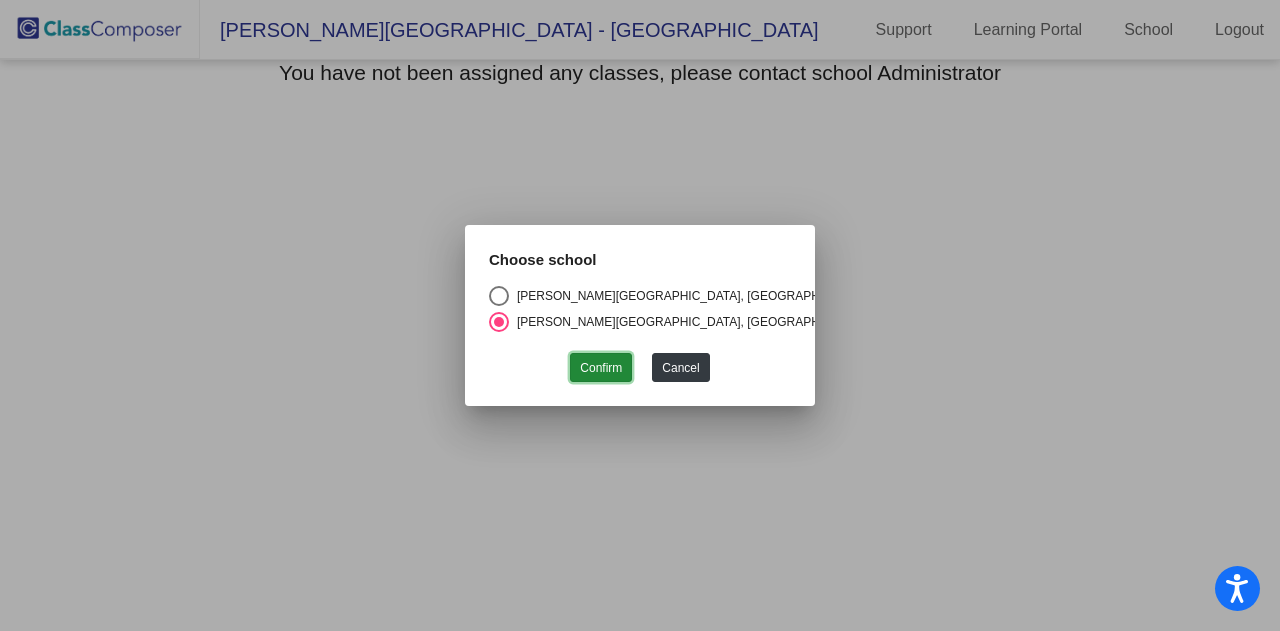 click on "Confirm" at bounding box center (601, 367) 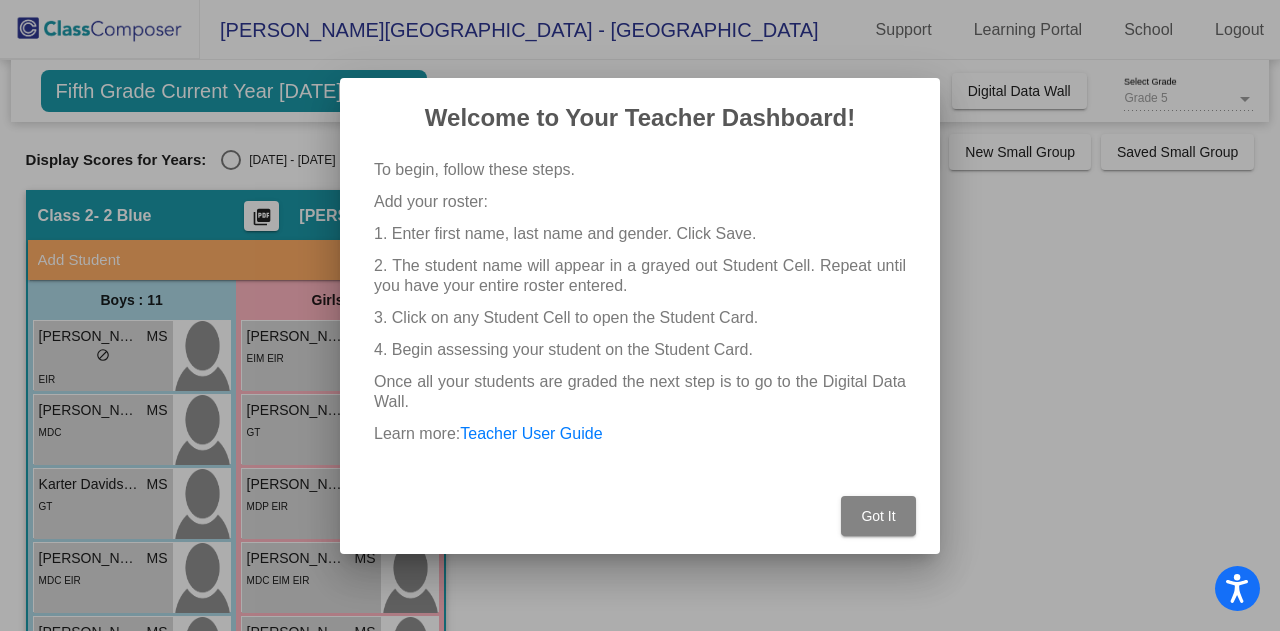 click on "Got It" at bounding box center [878, 516] 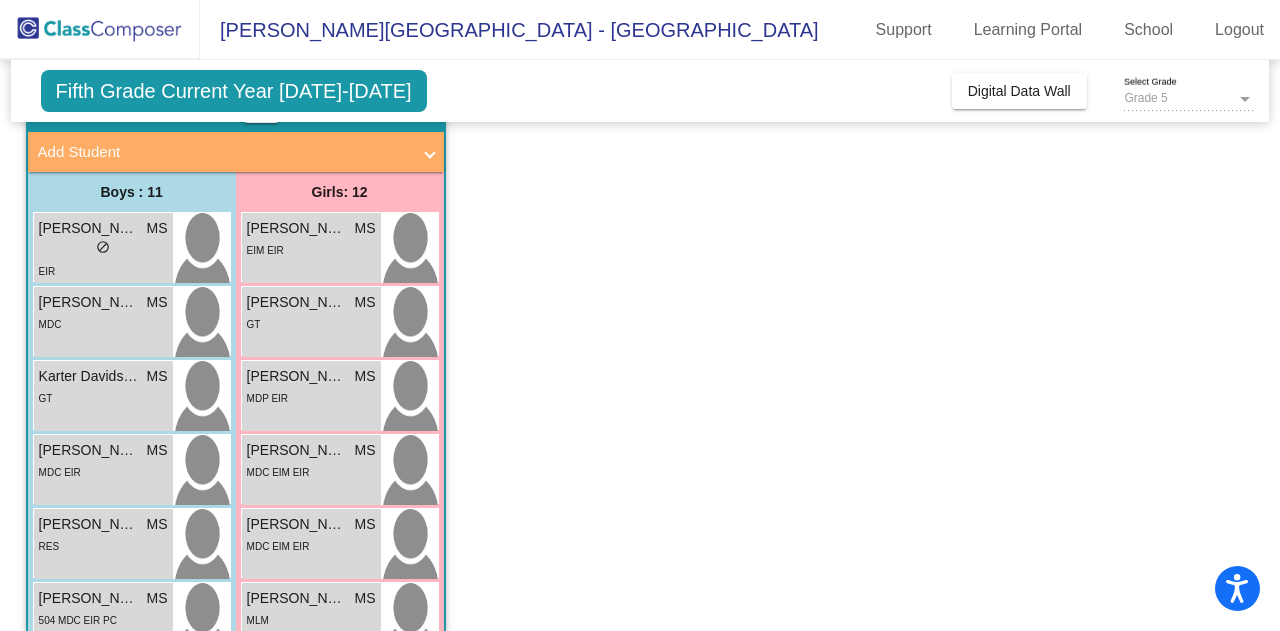 scroll, scrollTop: 0, scrollLeft: 0, axis: both 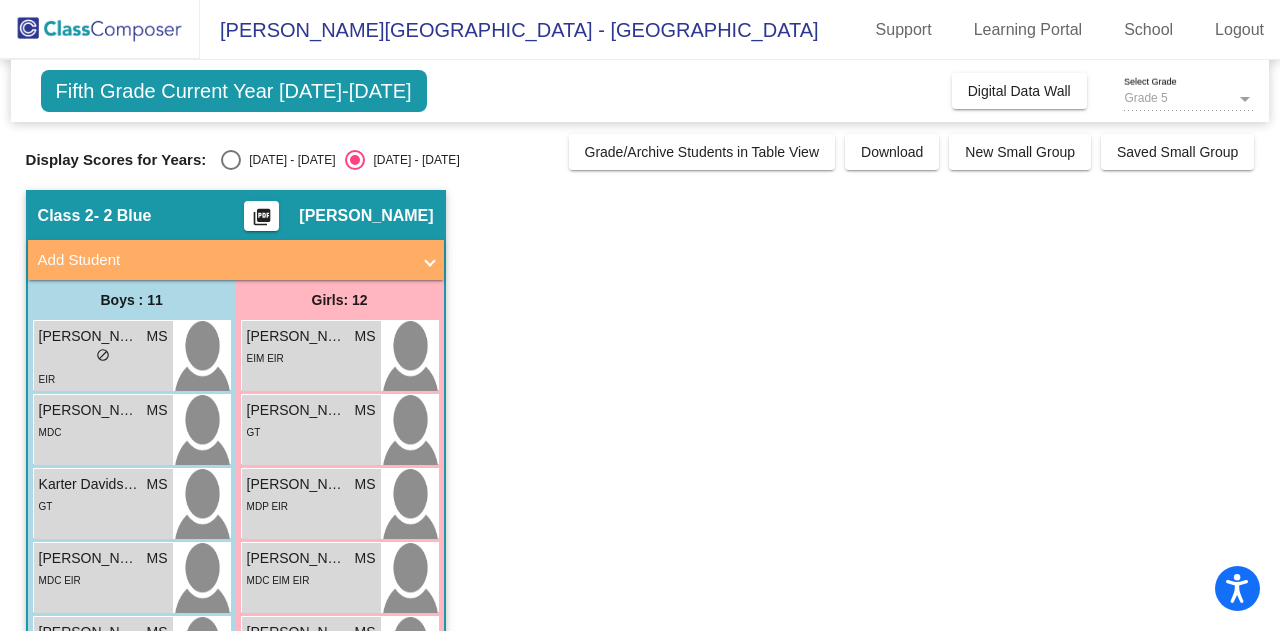 click on "EIR" at bounding box center (103, 378) 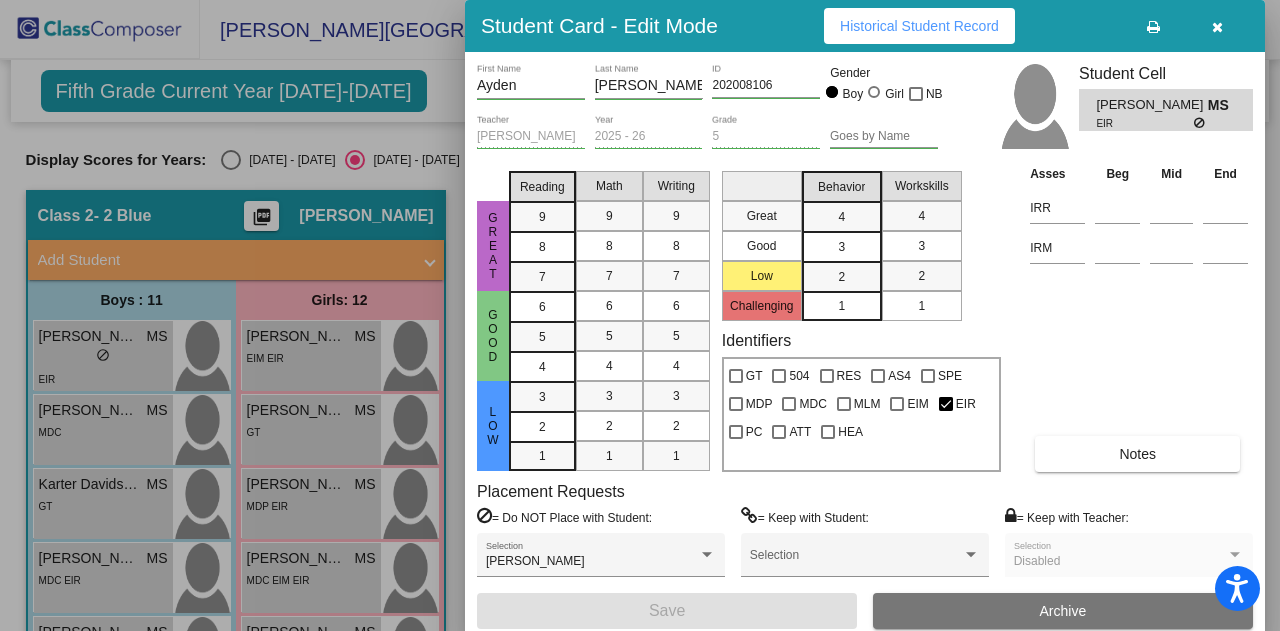 click on "Placement Requests  = Do NOT Place with Student: Bradley Calhoun Selection  = Keep with Student:   Selection  = Keep with Teacher: Disabled Selection" at bounding box center (865, 538) 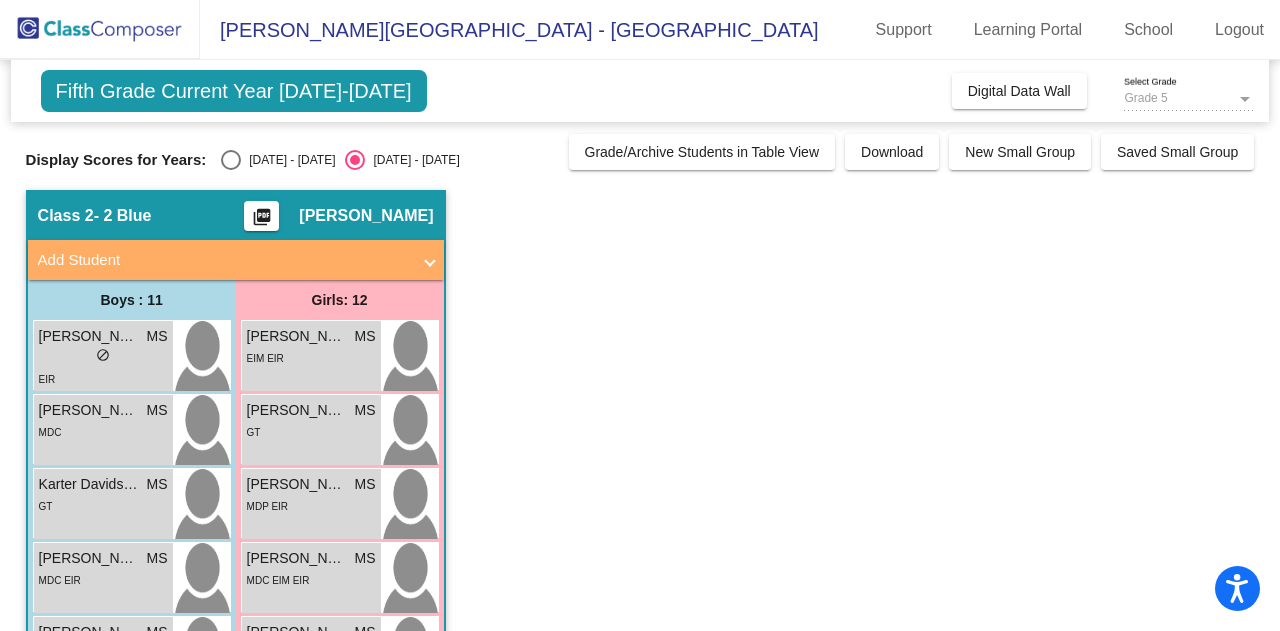click on "Fifth Grade Current Year 2025-2026  Add, Move, or Retain Students Off   On  Incoming   Digital Data Wall" 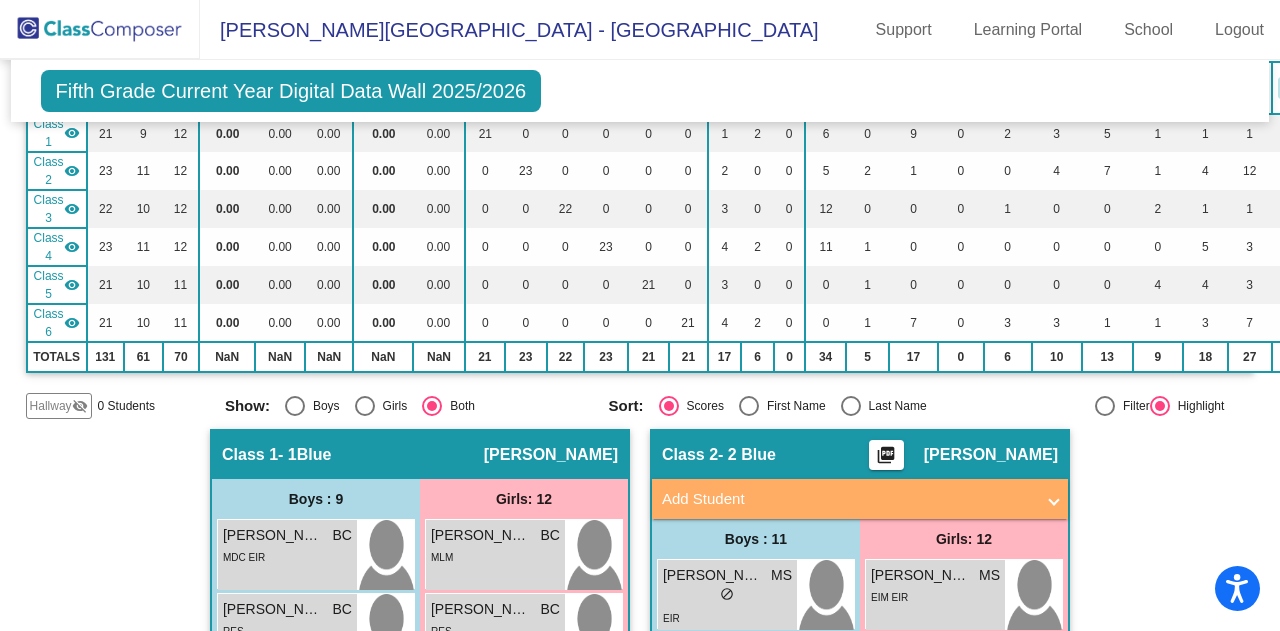 scroll, scrollTop: 132, scrollLeft: 0, axis: vertical 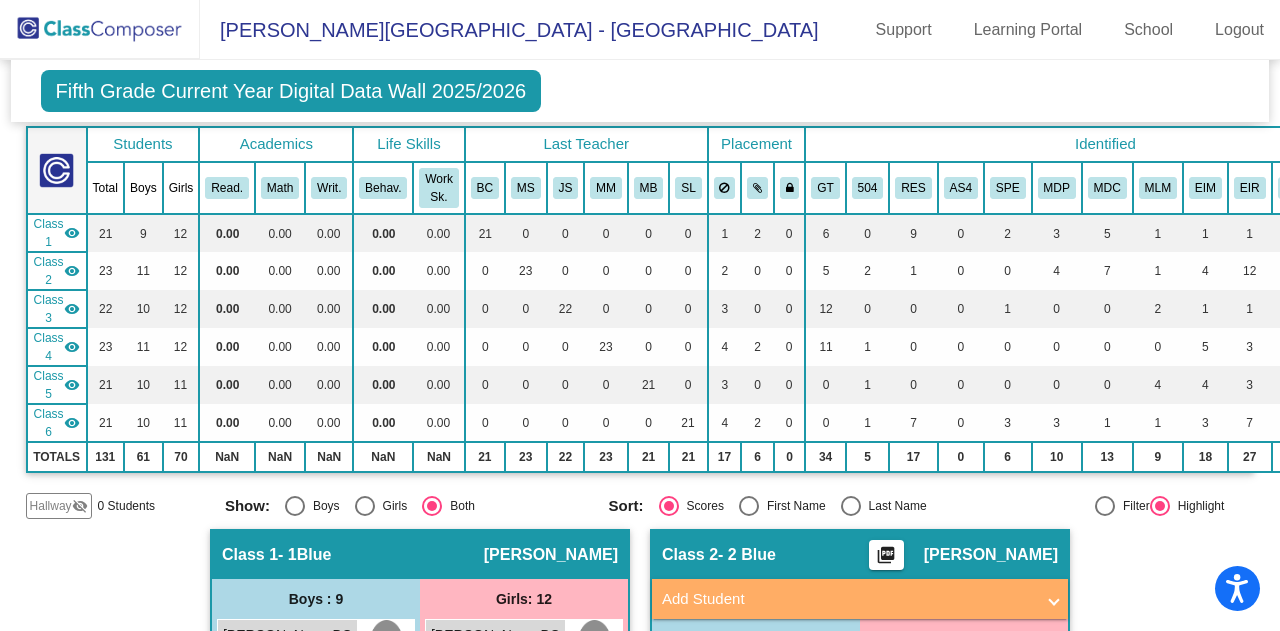 click at bounding box center [669, 506] 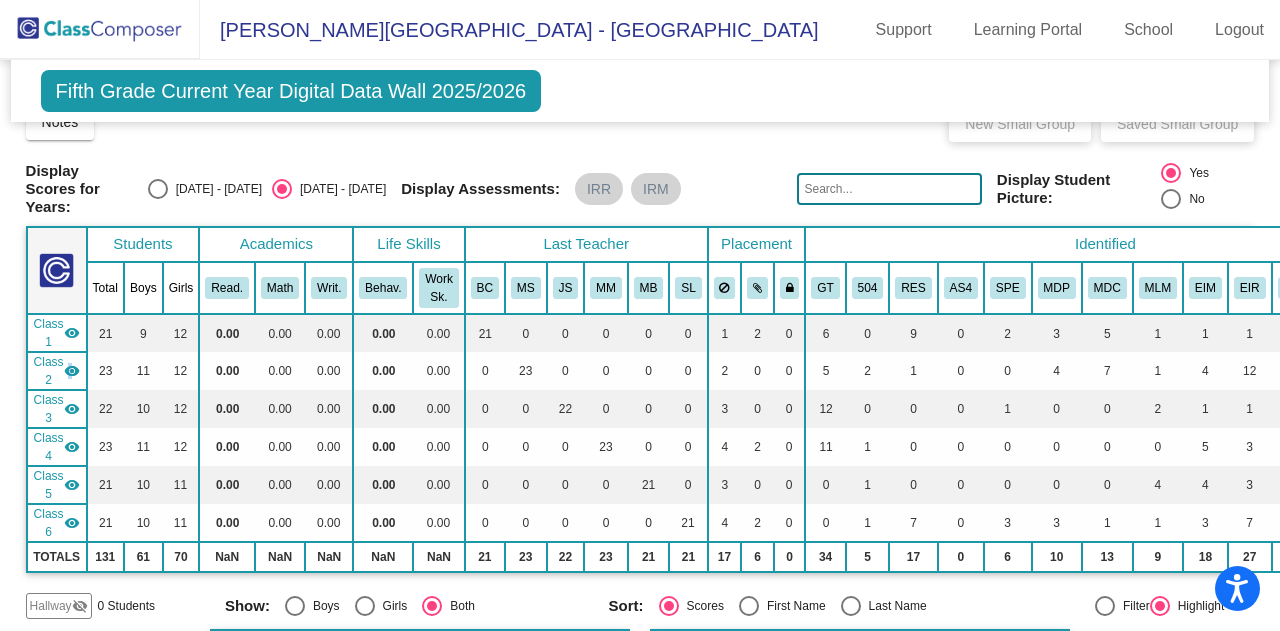 click on "visibility" 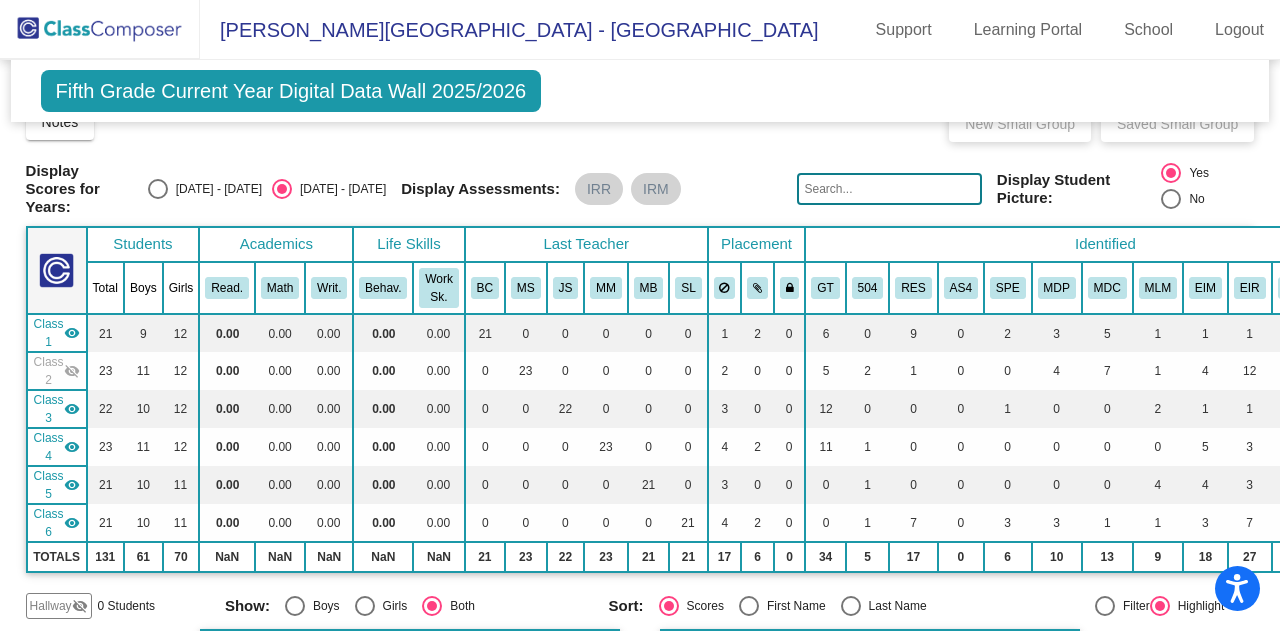 click on "visibility_off" 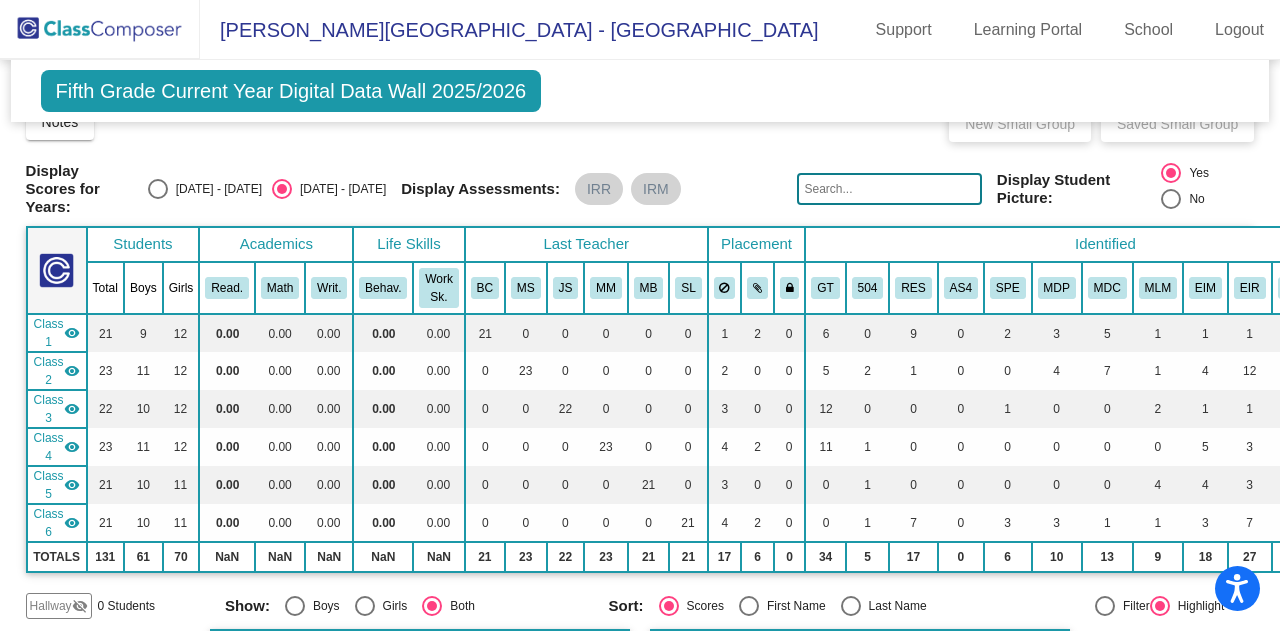 click on "Class 2" 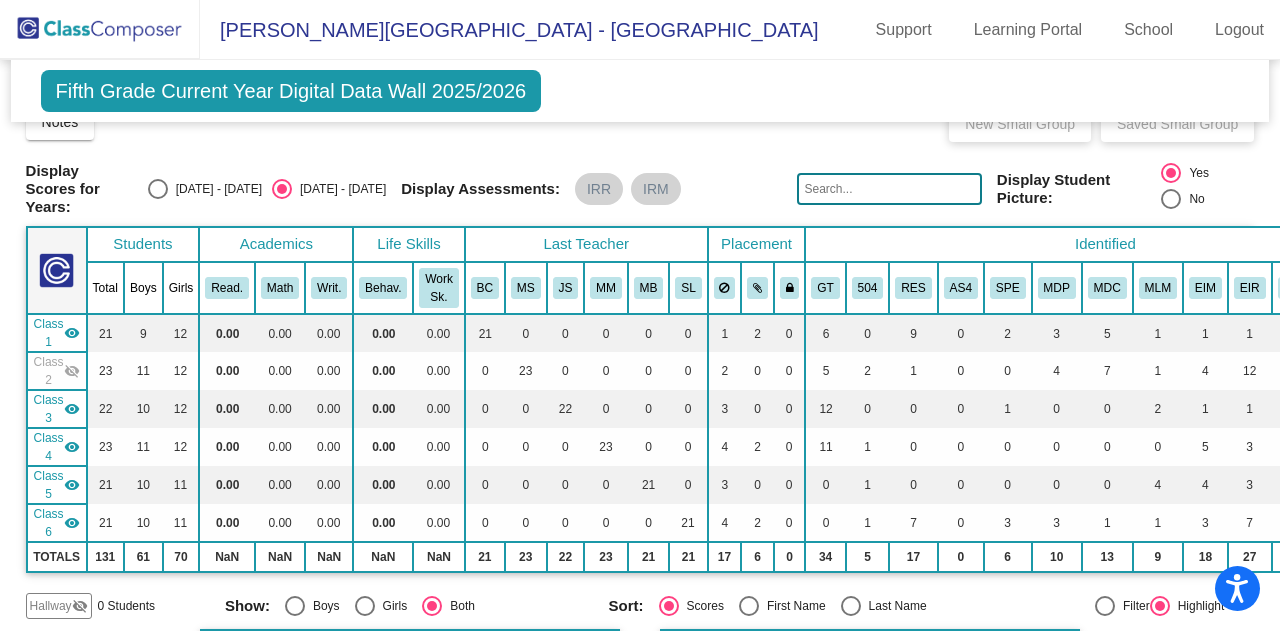 click on "Class 2" 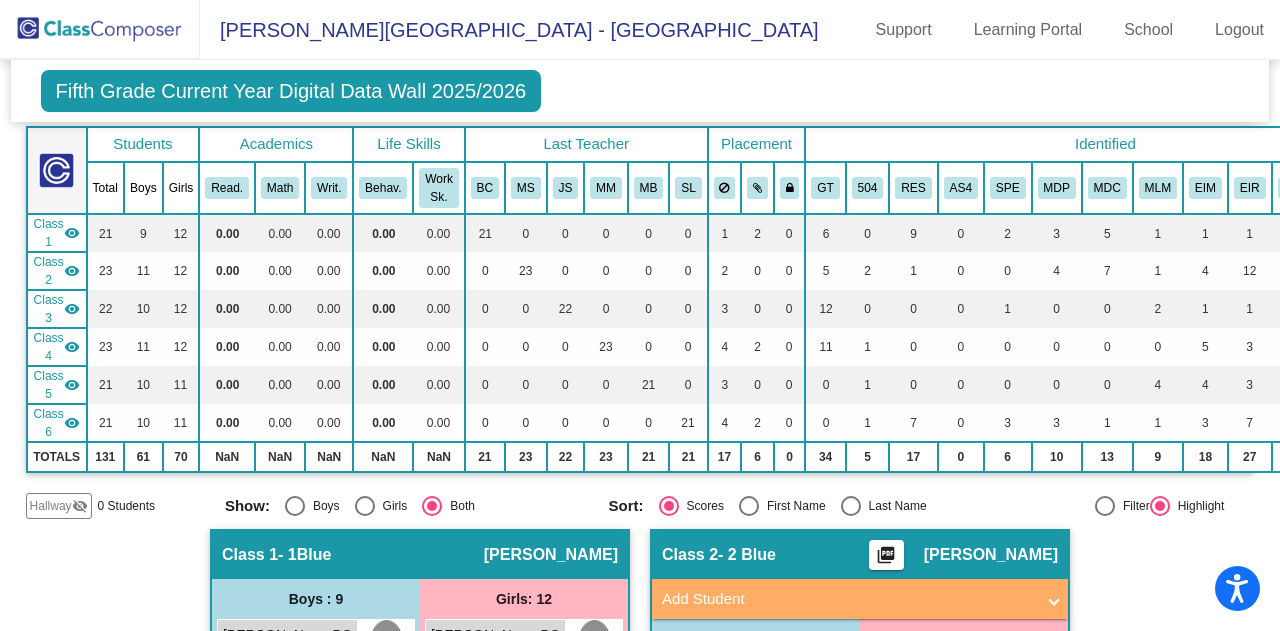 scroll, scrollTop: 532, scrollLeft: 0, axis: vertical 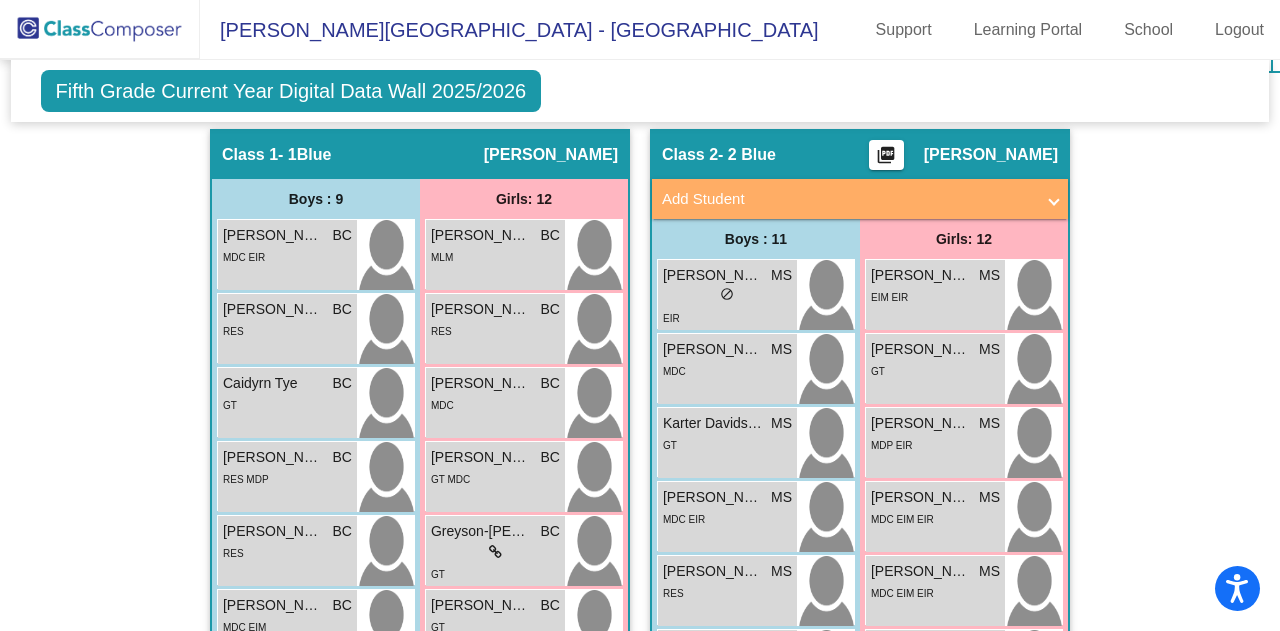 click on "Maryam Shakura" 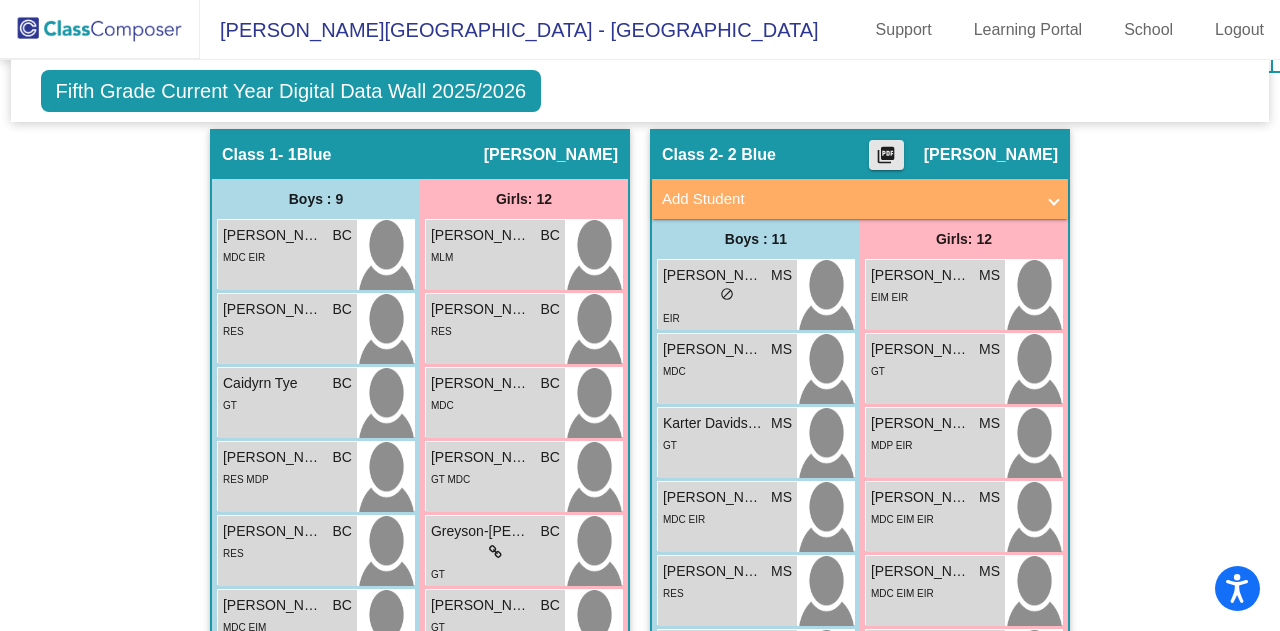 click on "picture_as_pdf" 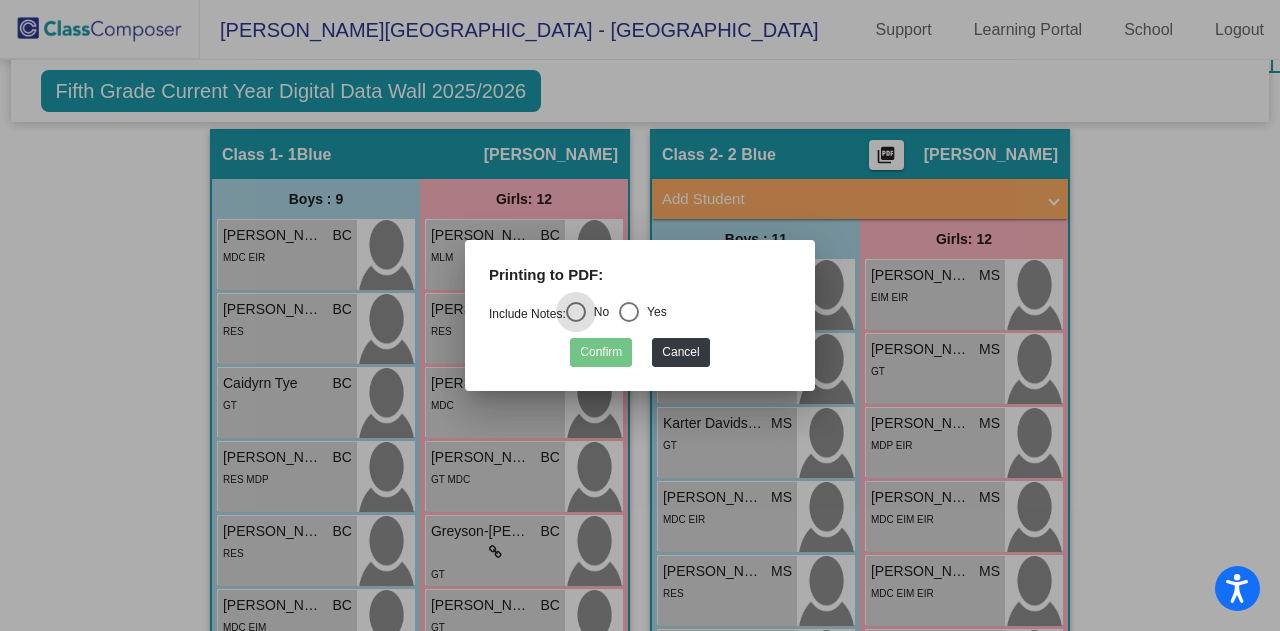 click at bounding box center (629, 312) 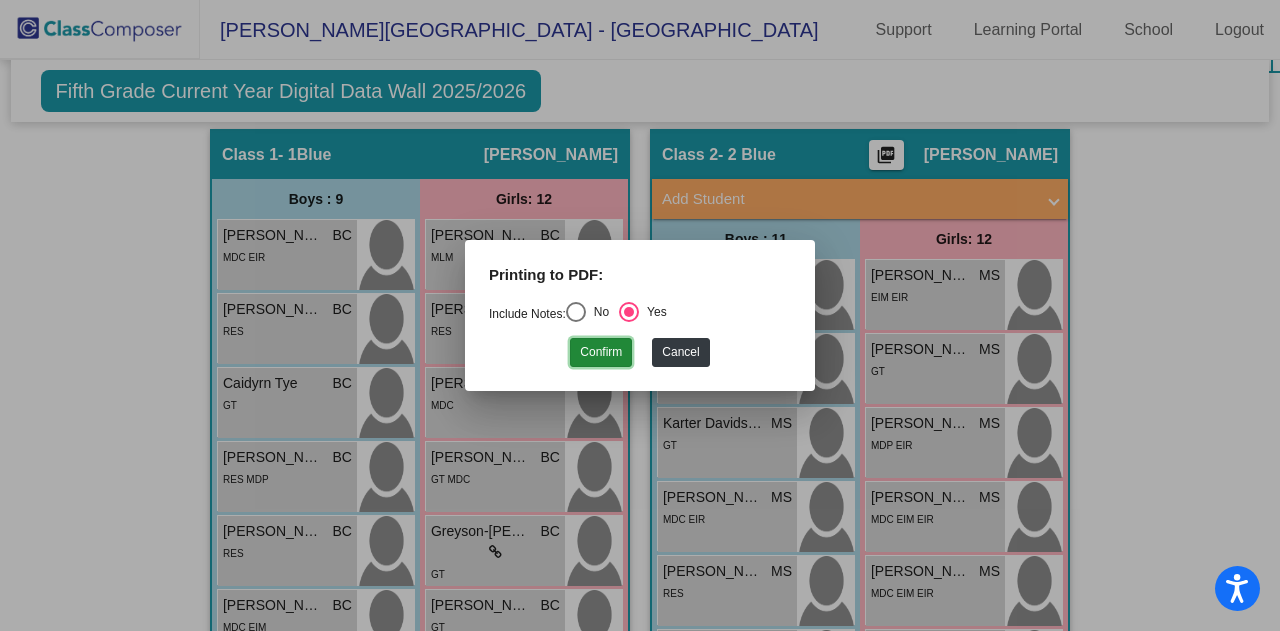 click on "Confirm" at bounding box center [601, 352] 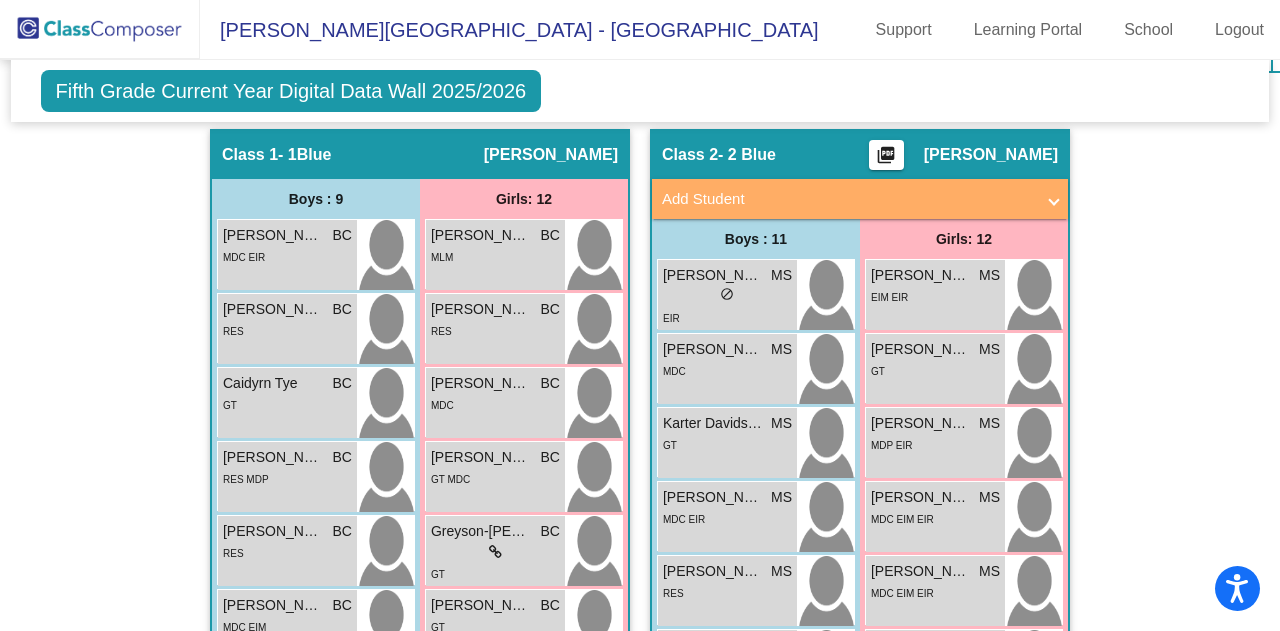 click on "EIM EIR" at bounding box center (935, 296) 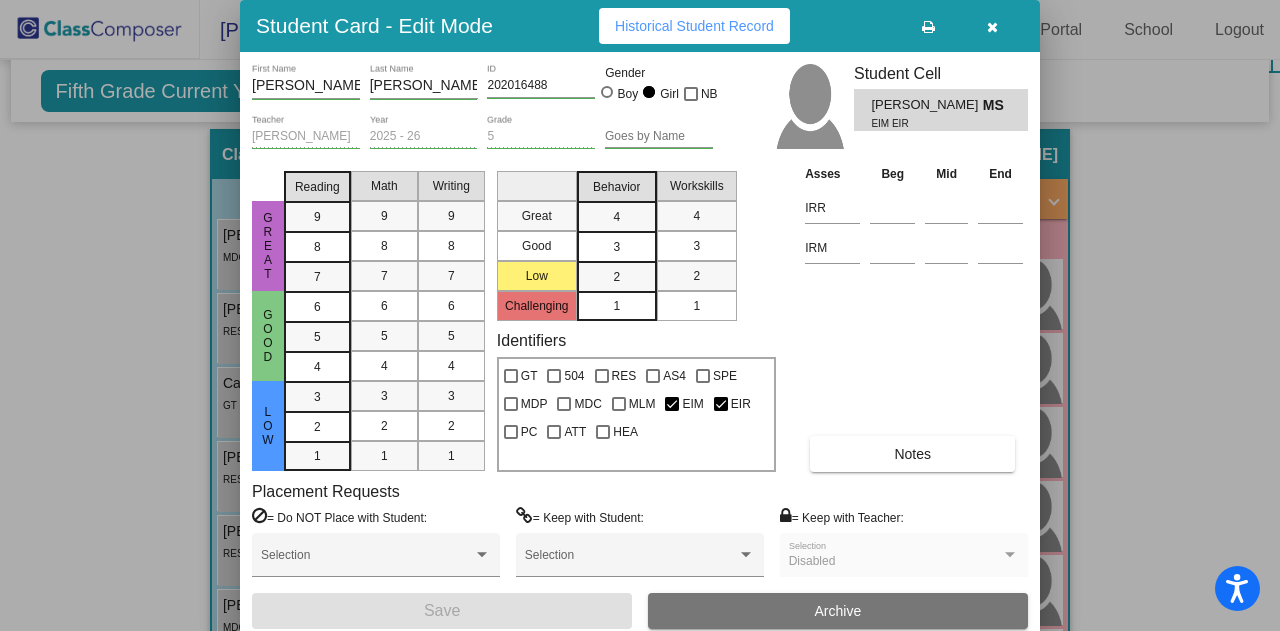 click at bounding box center [640, 315] 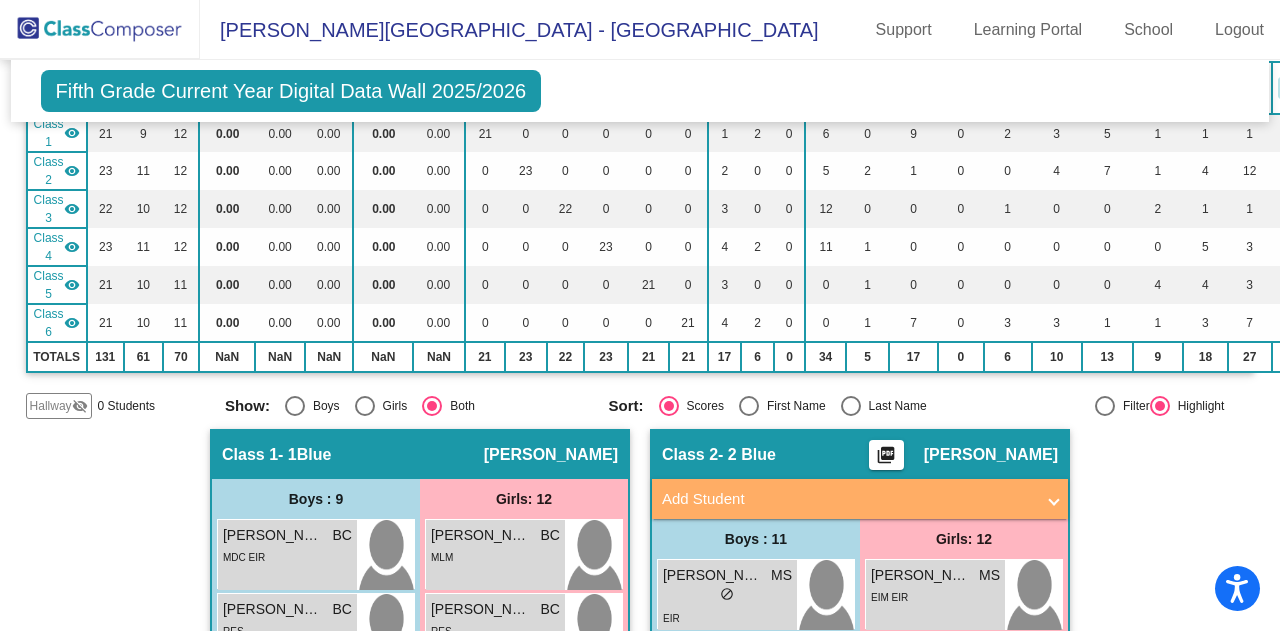scroll, scrollTop: 0, scrollLeft: 0, axis: both 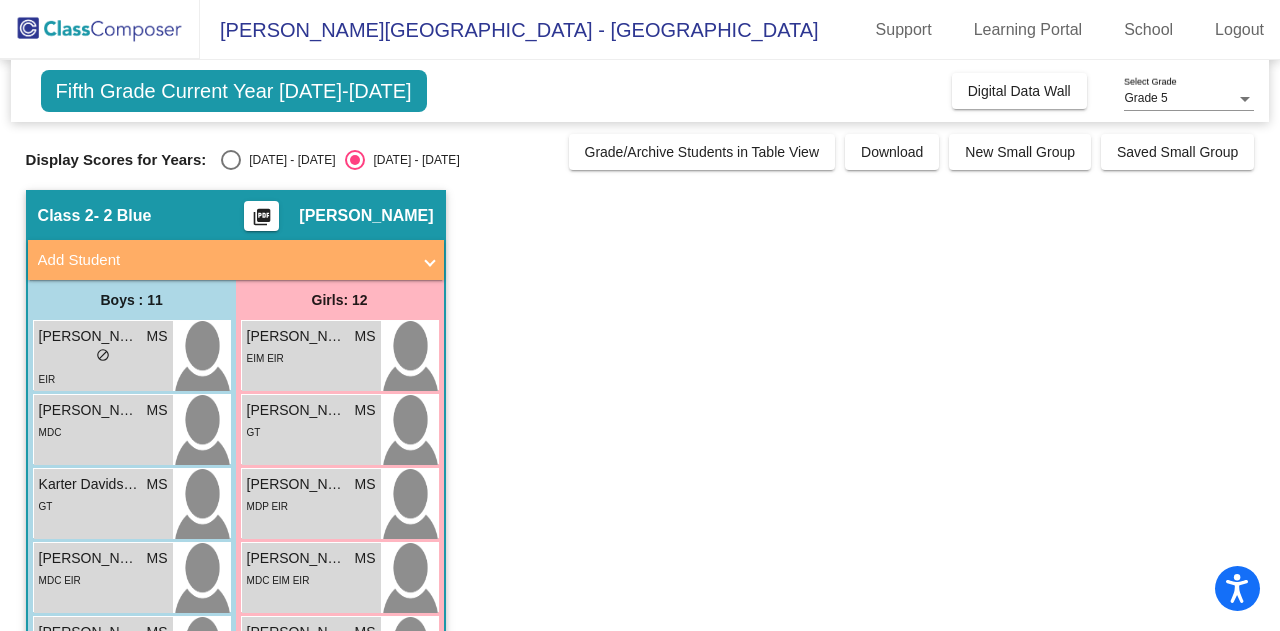 click at bounding box center (231, 160) 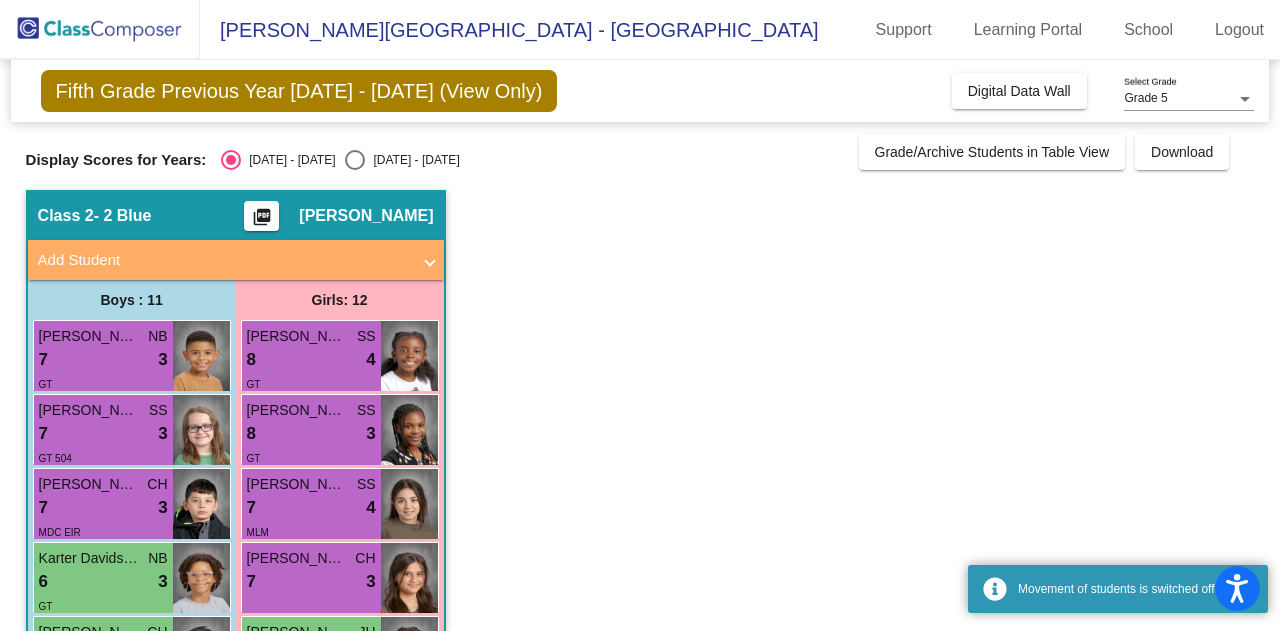 click on "Class 2   - 2 Blue  picture_as_pdf Maryam Shakura  Add Student  First Name Last Name Student Id  (Recommended)   Boy   Girl   Non Binary Add Close  Boys : 11  Matthew Hernandez NB 7 lock do_not_disturb_alt 3 GT Owen Robinson SS 7 lock do_not_disturb_alt 3 GT 504 Santiago Cruz Rodriguez CH 7 lock do_not_disturb_alt 3 MDC EIR Karter Davidson NB 6 lock do_not_disturb_alt 3 GT Jayden Nguyen CH 5 lock do_not_disturb_alt 3 MDC Leonardo Granados Torres WM 4 lock do_not_disturb_alt 3 504 MDC EIR PC Manuel Rodriguez Mercado CH 4 lock do_not_disturb_alt 3 MDP EIR Yeison Rodriguez Silva CH 4 lock do_not_disturb_alt 3 MDP EIR Khang Nguyen CH 4 lock do_not_disturb_alt 2 MDC EIR Ayden Netro GB 3 lock do_not_disturb_alt 1 EIR Leo Spencer lock do_not_disturb_alt RES Girls: 12 Madelyn Rice SS 8 lock do_not_disturb_alt 4 GT Brielle Cetoute SS 8 lock do_not_disturb_alt 3 GT Hala Issa SS 7 lock do_not_disturb_alt 4 MLM Lexi Soto CH 7 lock do_not_disturb_alt 3 Ayanna Bernadel JH 4 lock do_not_disturb_alt 4 EIM EIR Chi Nguyen 4" 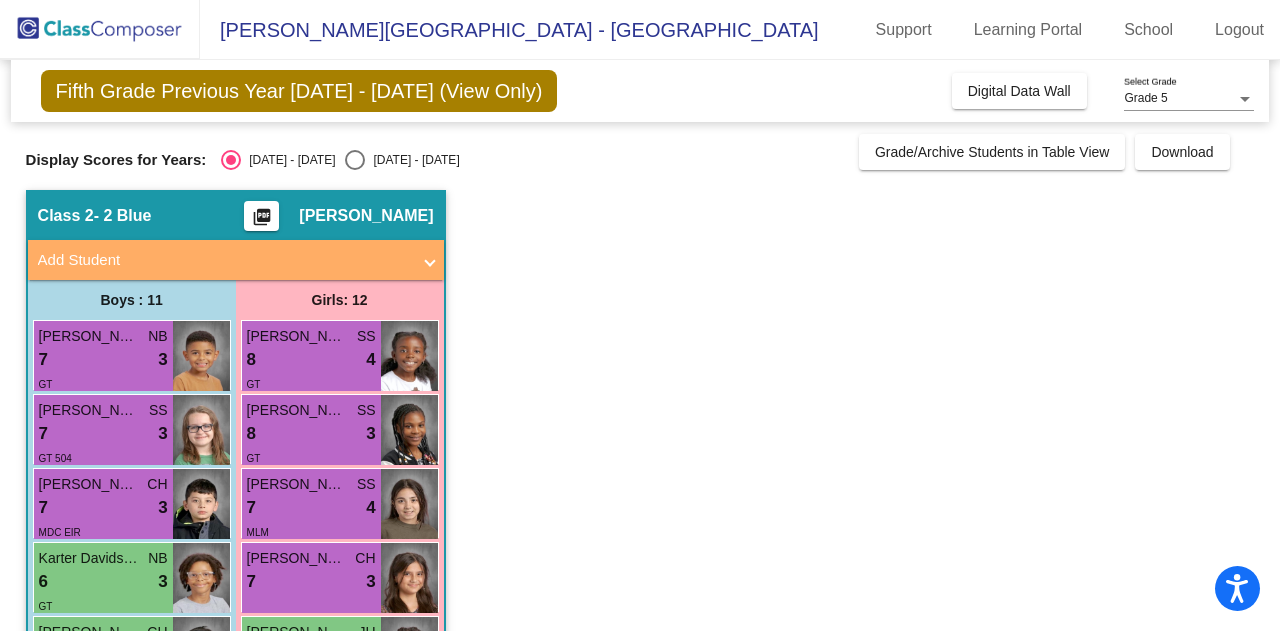 click on "7 lock do_not_disturb_alt 3" at bounding box center [103, 360] 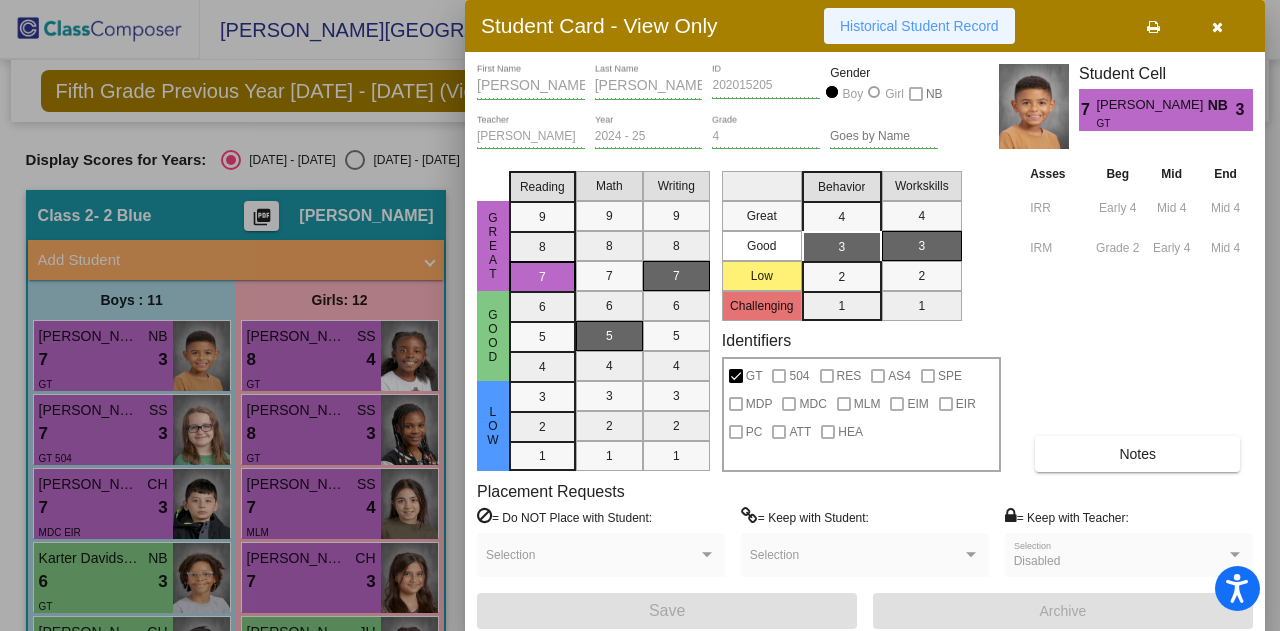 click on "Historical Student Record" at bounding box center [919, 26] 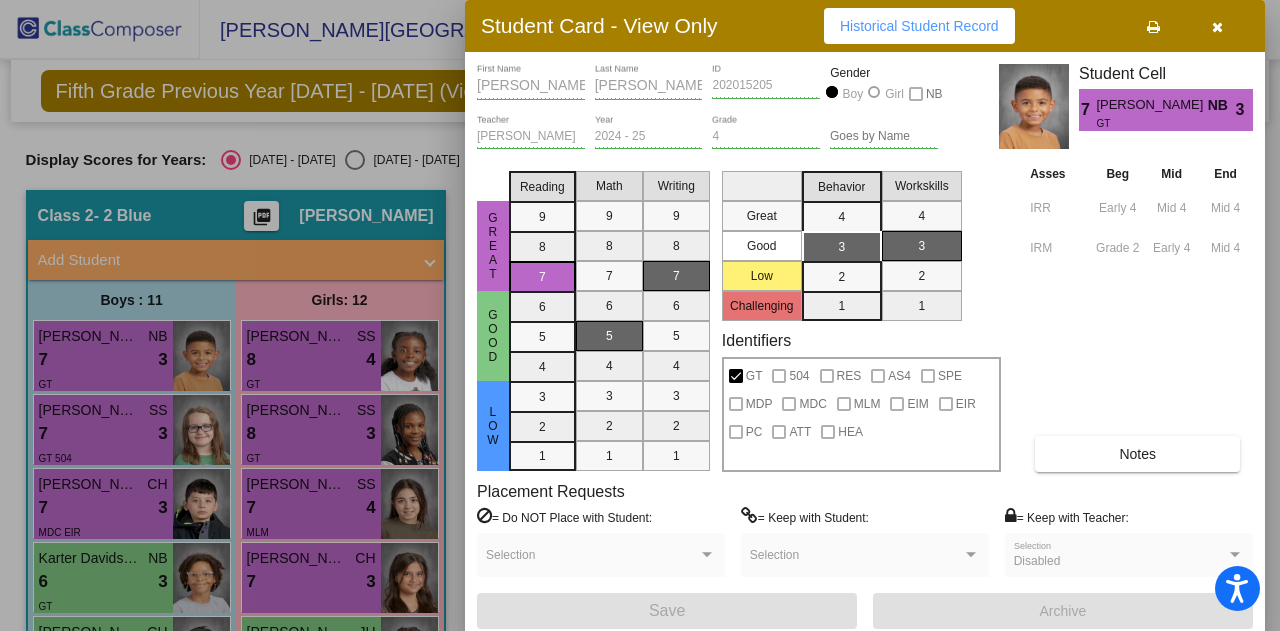 click at bounding box center (1217, 27) 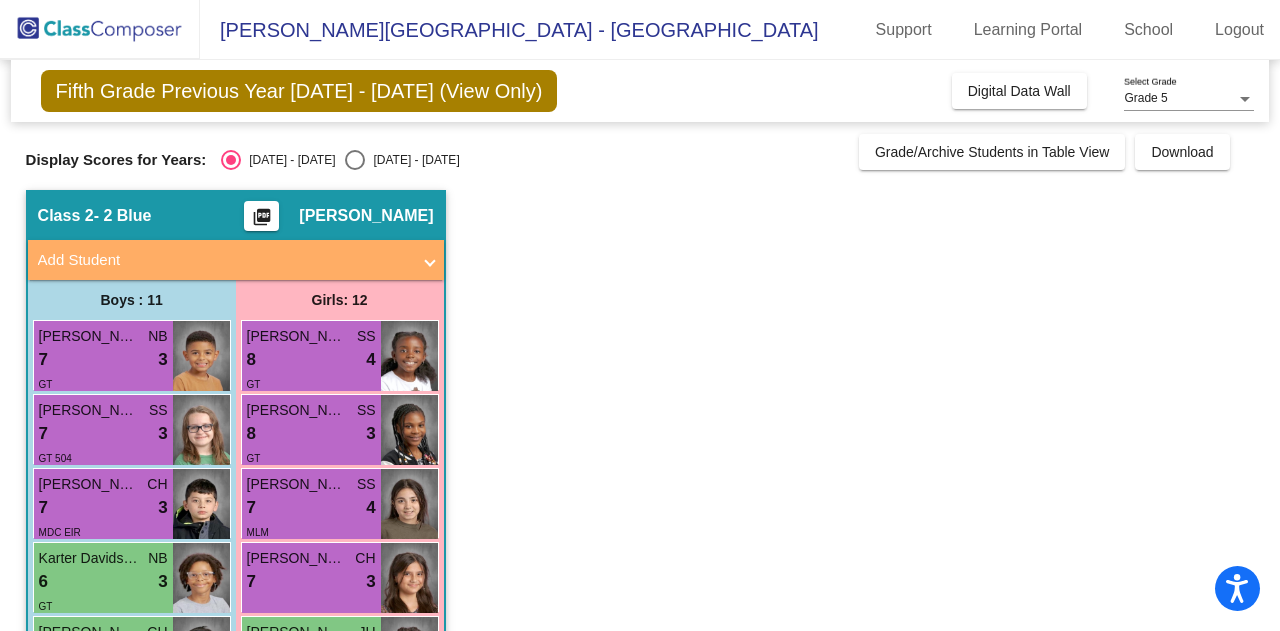 click on "Class 2   - 2 Blue  picture_as_pdf Maryam Shakura  Add Student  First Name Last Name Student Id  (Recommended)   Boy   Girl   Non Binary Add Close  Boys : 11  Matthew Hernandez NB 7 lock do_not_disturb_alt 3 GT Owen Robinson SS 7 lock do_not_disturb_alt 3 GT 504 Santiago Cruz Rodriguez CH 7 lock do_not_disturb_alt 3 MDC EIR Karter Davidson NB 6 lock do_not_disturb_alt 3 GT Jayden Nguyen CH 5 lock do_not_disturb_alt 3 MDC Leonardo Granados Torres WM 4 lock do_not_disturb_alt 3 504 MDC EIR PC Manuel Rodriguez Mercado CH 4 lock do_not_disturb_alt 3 MDP EIR Yeison Rodriguez Silva CH 4 lock do_not_disturb_alt 3 MDP EIR Khang Nguyen CH 4 lock do_not_disturb_alt 2 MDC EIR Ayden Netro GB 3 lock do_not_disturb_alt 1 EIR Leo Spencer lock do_not_disturb_alt RES Girls: 12 Madelyn Rice SS 8 lock do_not_disturb_alt 4 GT Brielle Cetoute SS 8 lock do_not_disturb_alt 3 GT Hala Issa SS 7 lock do_not_disturb_alt 4 MLM Lexi Soto CH 7 lock do_not_disturb_alt 3 Ayanna Bernadel JH 4 lock do_not_disturb_alt 4 EIM EIR Chi Nguyen 4" 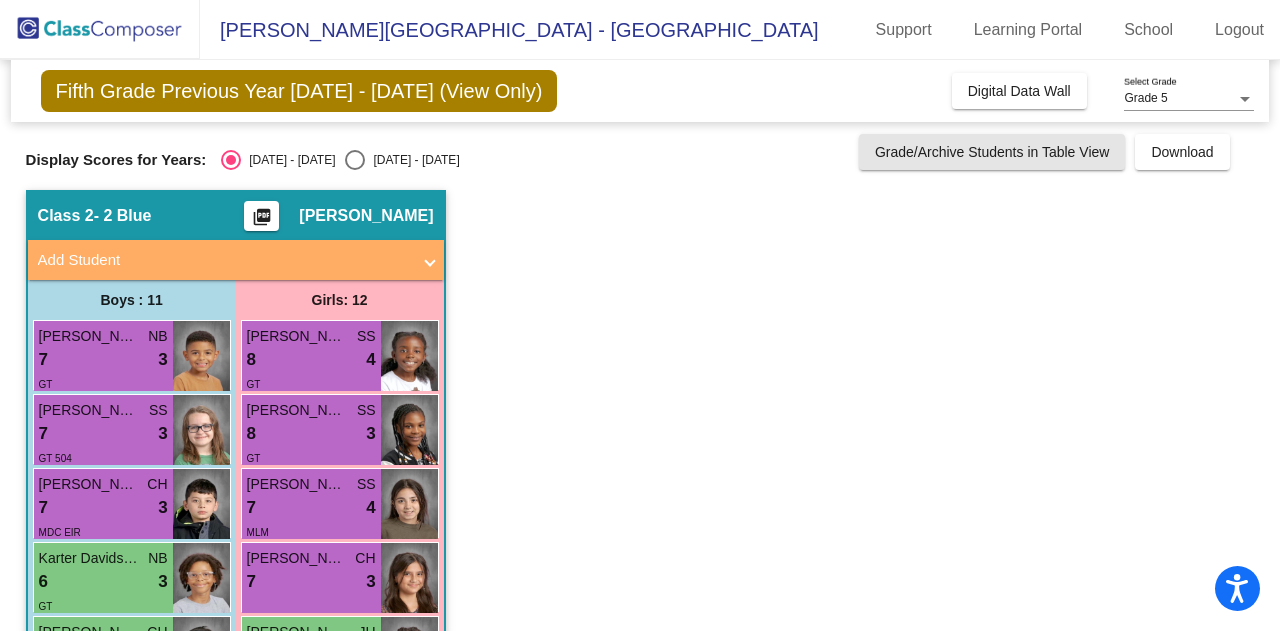 click on "Grade/Archive Students in Table View" 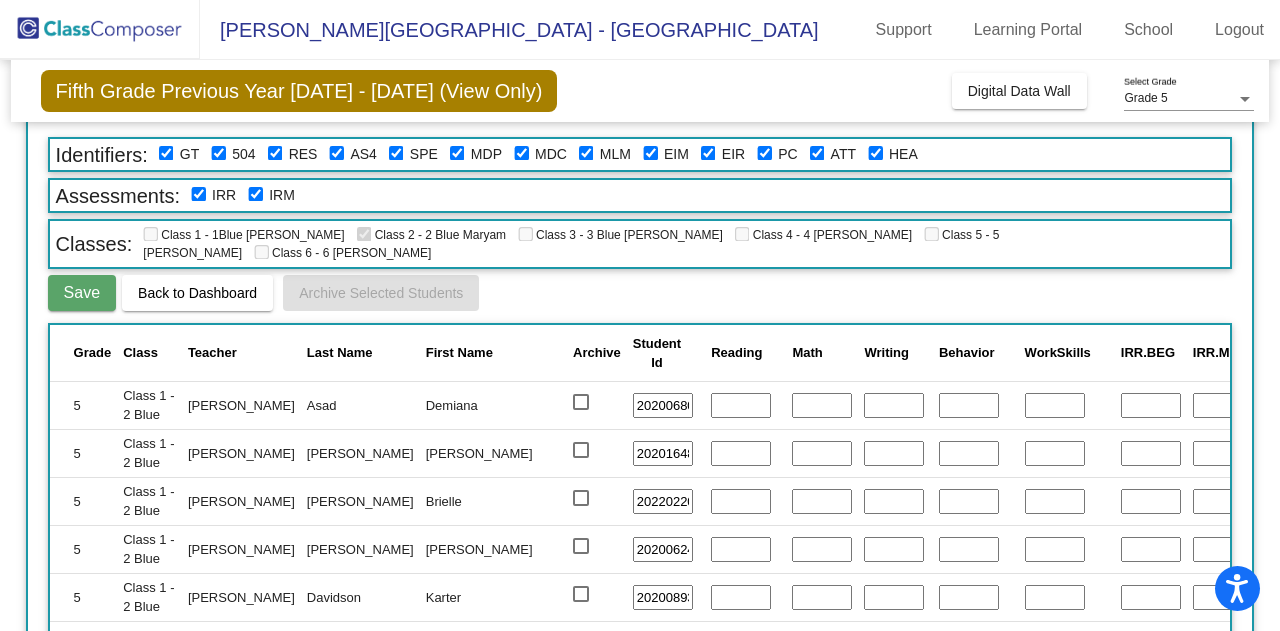 scroll, scrollTop: 200, scrollLeft: 0, axis: vertical 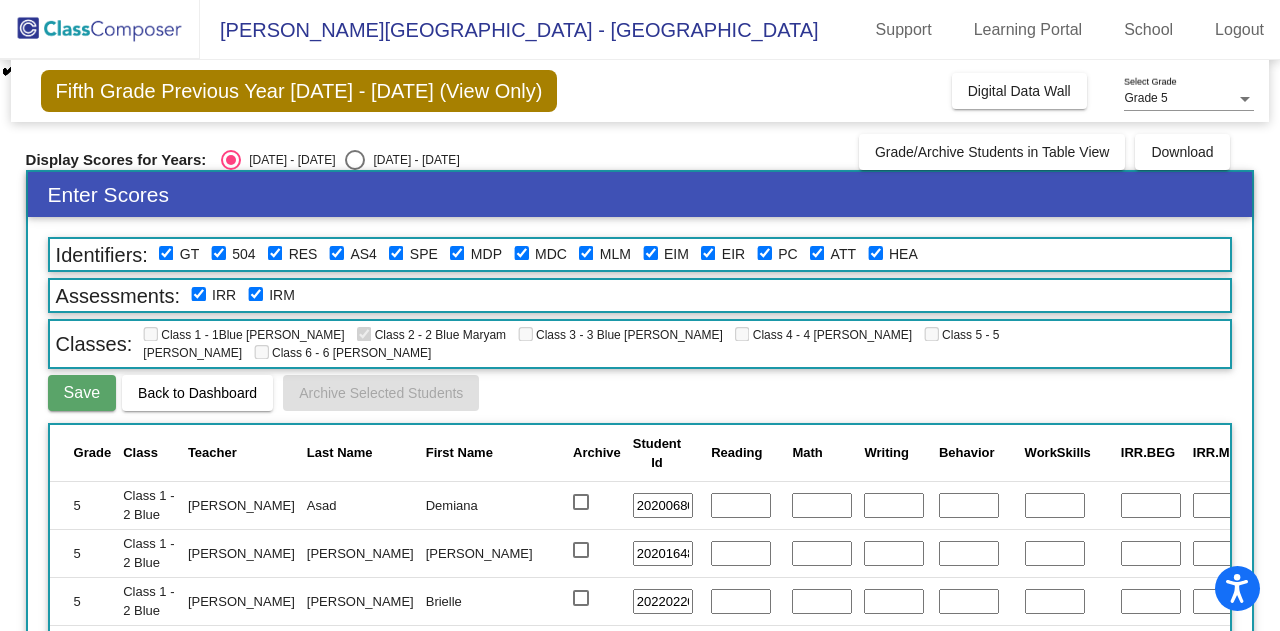 click on "Display Scores for Years:   2024 - 2025   2025 - 2026" 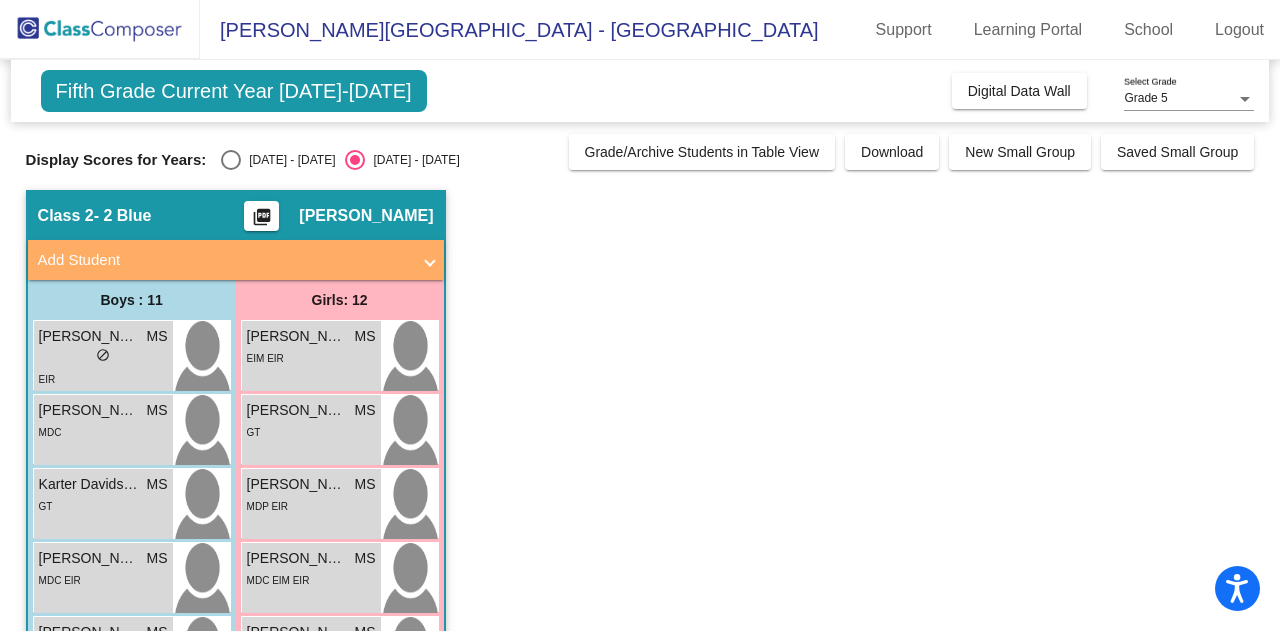 drag, startPoint x: 230, startPoint y: 162, endPoint x: 232, endPoint y: 172, distance: 10.198039 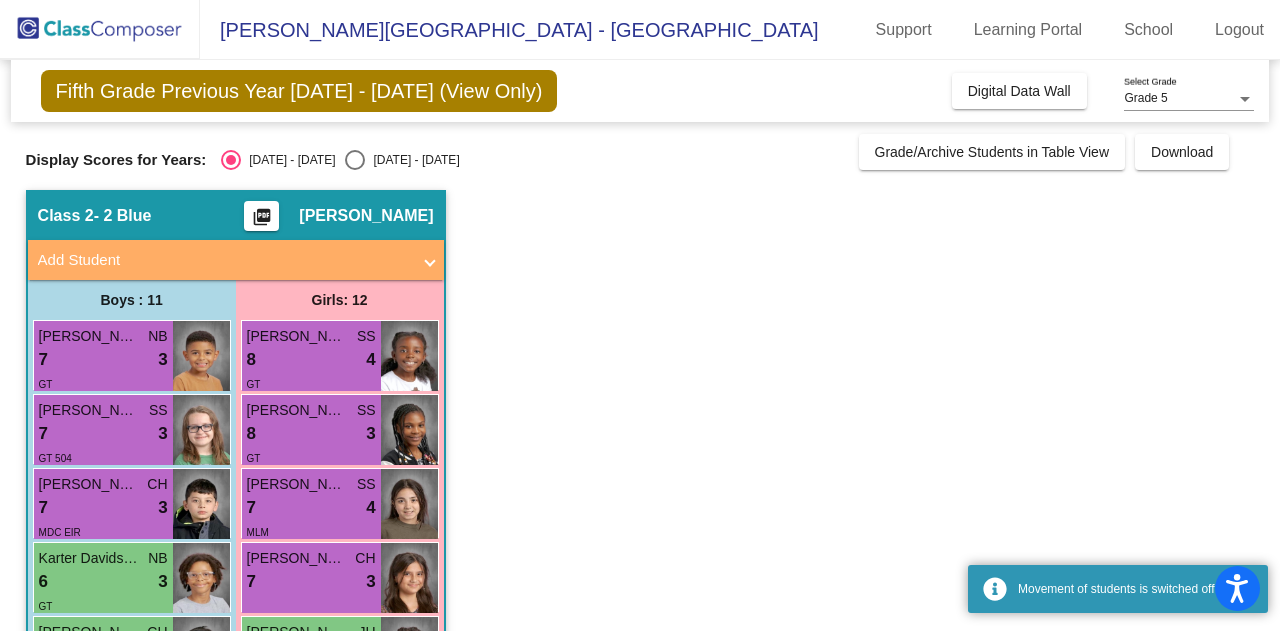click on "Class 2   - 2 Blue  picture_as_pdf Maryam Shakura  Add Student  First Name Last Name Student Id  (Recommended)   Boy   Girl   Non Binary Add Close  Boys : 11  Matthew Hernandez NB 7 lock do_not_disturb_alt 3 GT Owen Robinson SS 7 lock do_not_disturb_alt 3 GT 504 Santiago Cruz Rodriguez CH 7 lock do_not_disturb_alt 3 MDC EIR Karter Davidson NB 6 lock do_not_disturb_alt 3 GT Jayden Nguyen CH 5 lock do_not_disturb_alt 3 MDC Leonardo Granados Torres WM 4 lock do_not_disturb_alt 3 504 MDC EIR PC Manuel Rodriguez Mercado CH 4 lock do_not_disturb_alt 3 MDP EIR Yeison Rodriguez Silva CH 4 lock do_not_disturb_alt 3 MDP EIR Khang Nguyen CH 4 lock do_not_disturb_alt 2 MDC EIR Ayden Netro GB 3 lock do_not_disturb_alt 1 EIR Leo Spencer lock do_not_disturb_alt RES Girls: 12 Madelyn Rice SS 8 lock do_not_disturb_alt 4 GT Brielle Cetoute SS 8 lock do_not_disturb_alt 3 GT Hala Issa SS 7 lock do_not_disturb_alt 4 MLM Lexi Soto CH 7 lock do_not_disturb_alt 3 Ayanna Bernadel JH 4 lock do_not_disturb_alt 4 EIM EIR Chi Nguyen 4" 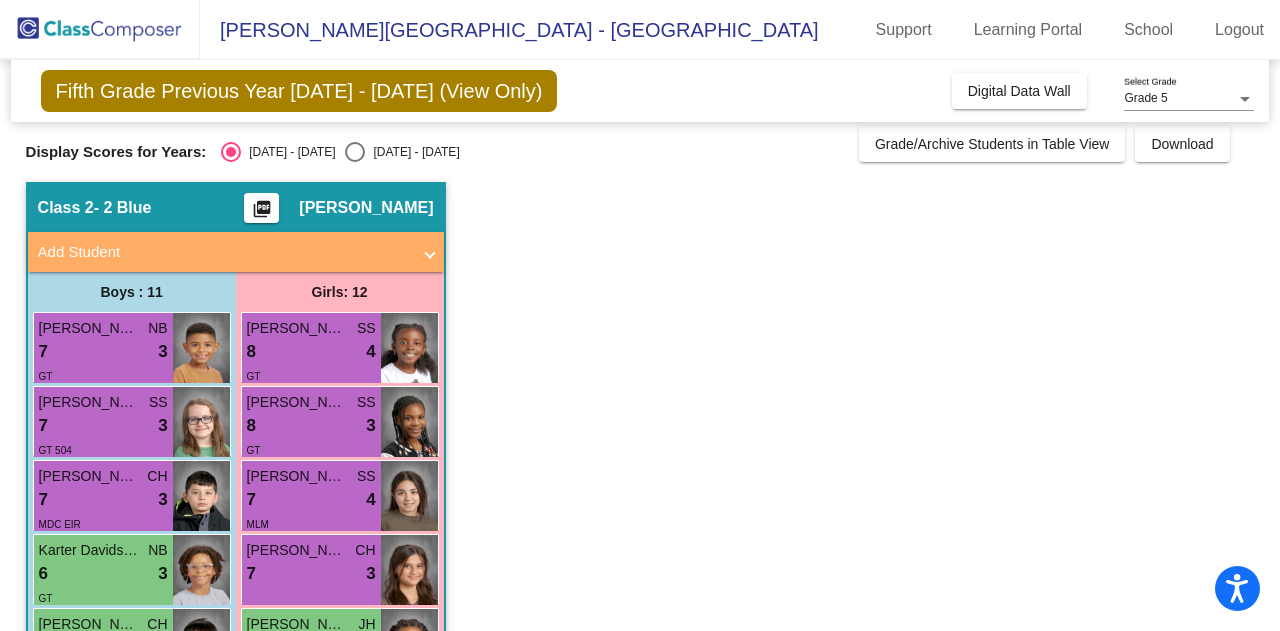 scroll, scrollTop: 108, scrollLeft: 0, axis: vertical 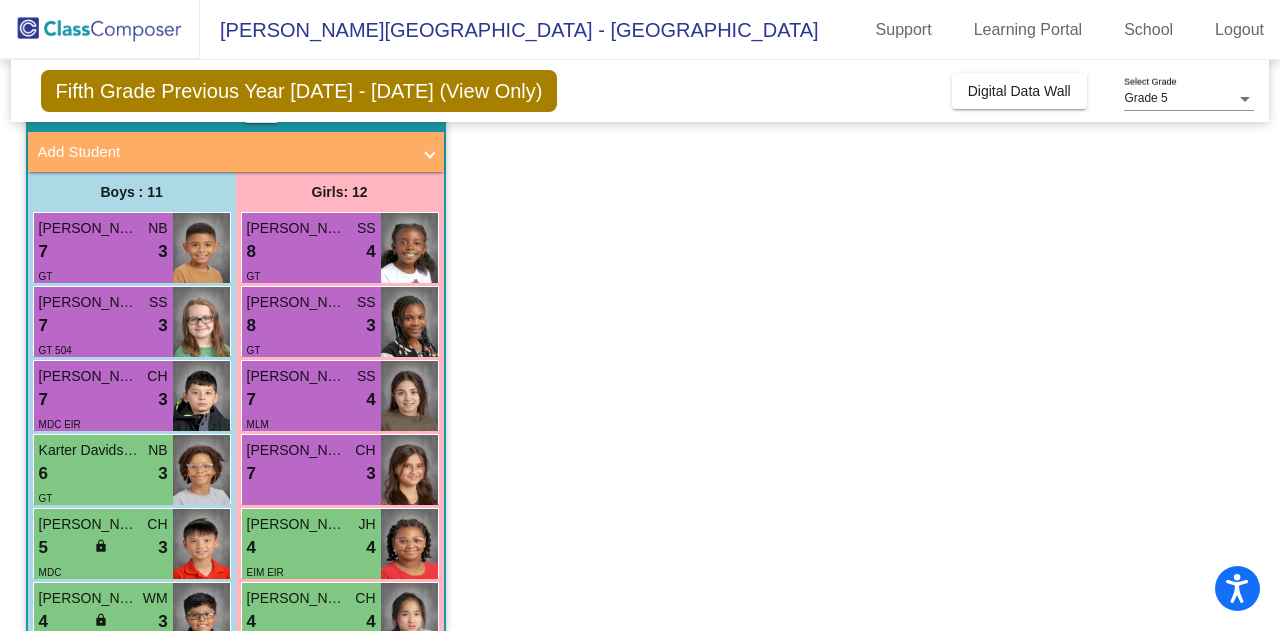 click on "8 lock do_not_disturb_alt 4" at bounding box center (311, 252) 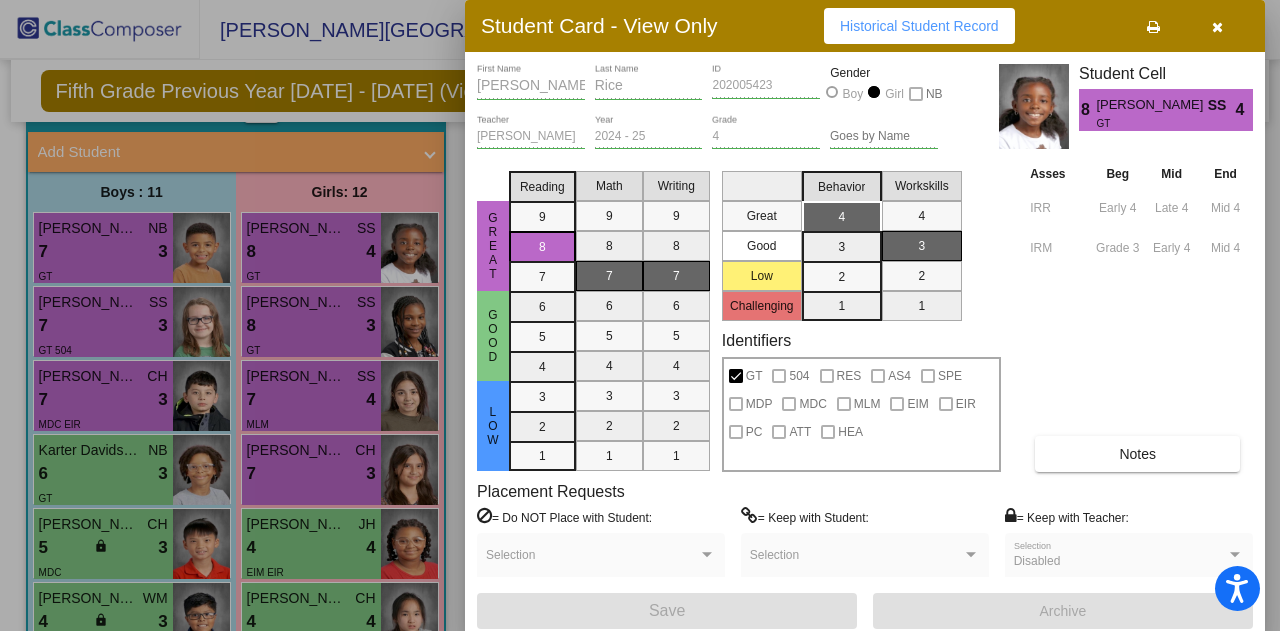 click on "Historical Student Record" at bounding box center [919, 26] 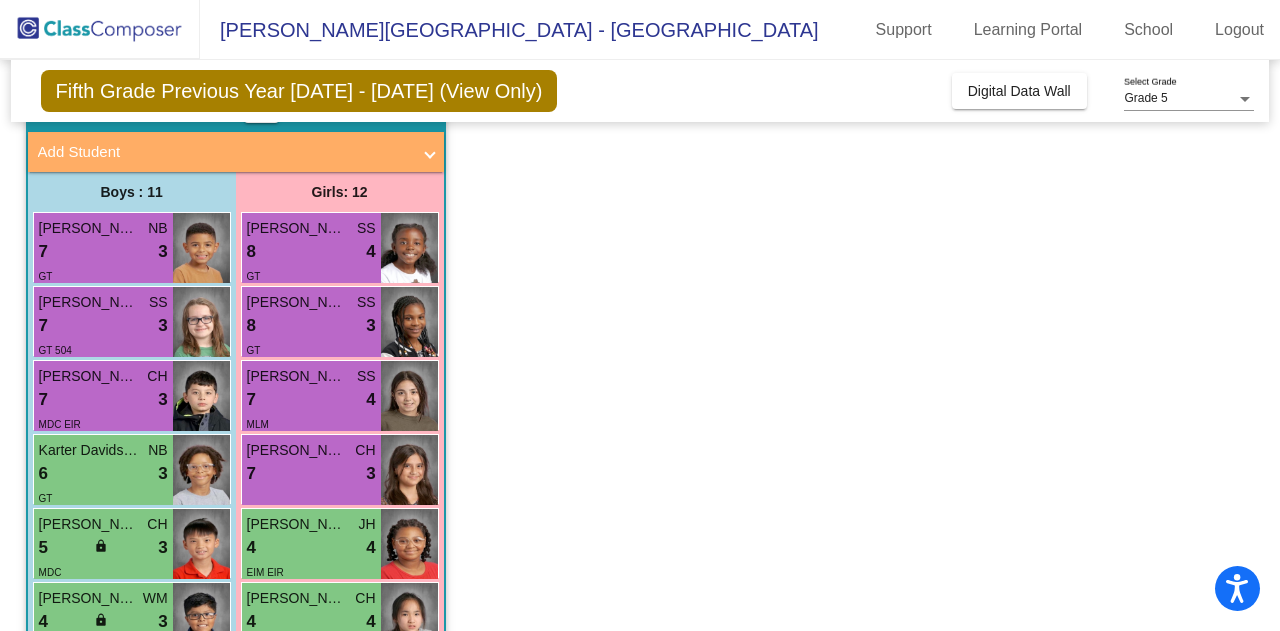 click on "GT 504" at bounding box center [55, 349] 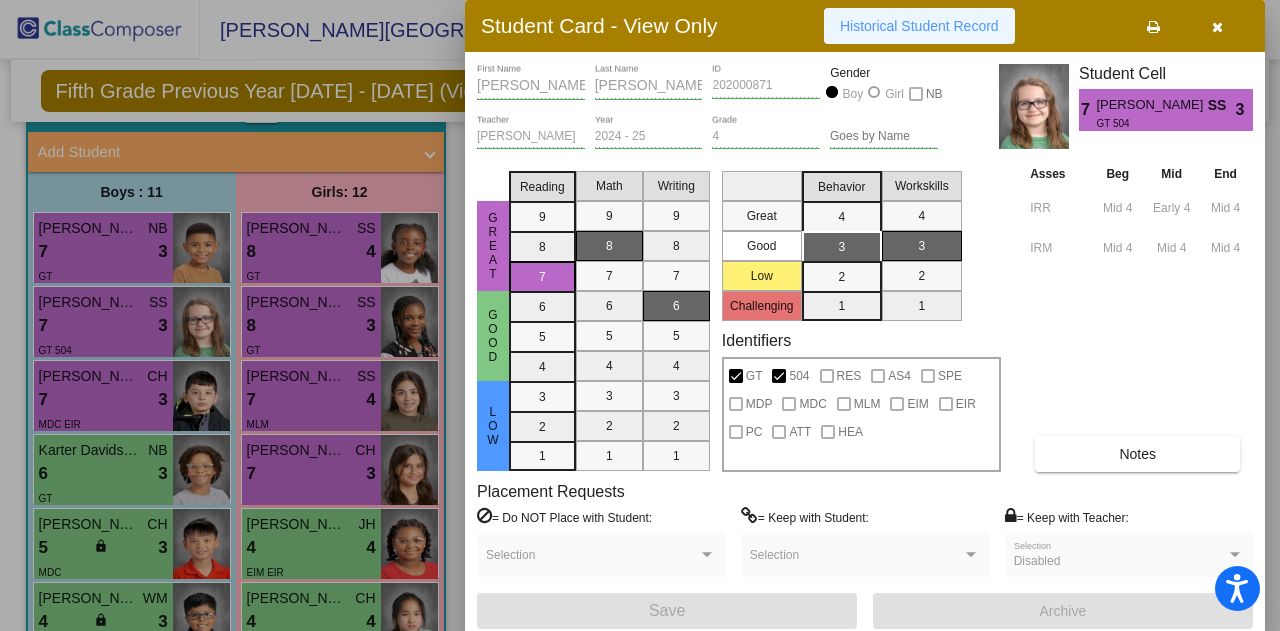 click on "Historical Student Record" at bounding box center (919, 26) 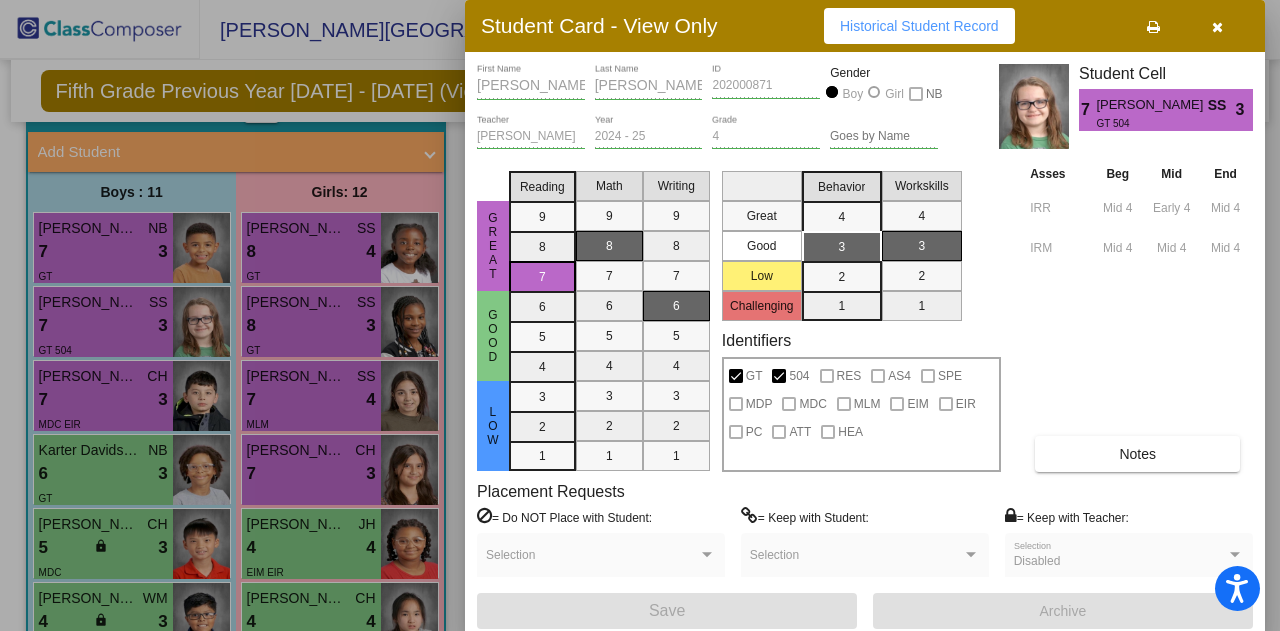 click at bounding box center [640, 315] 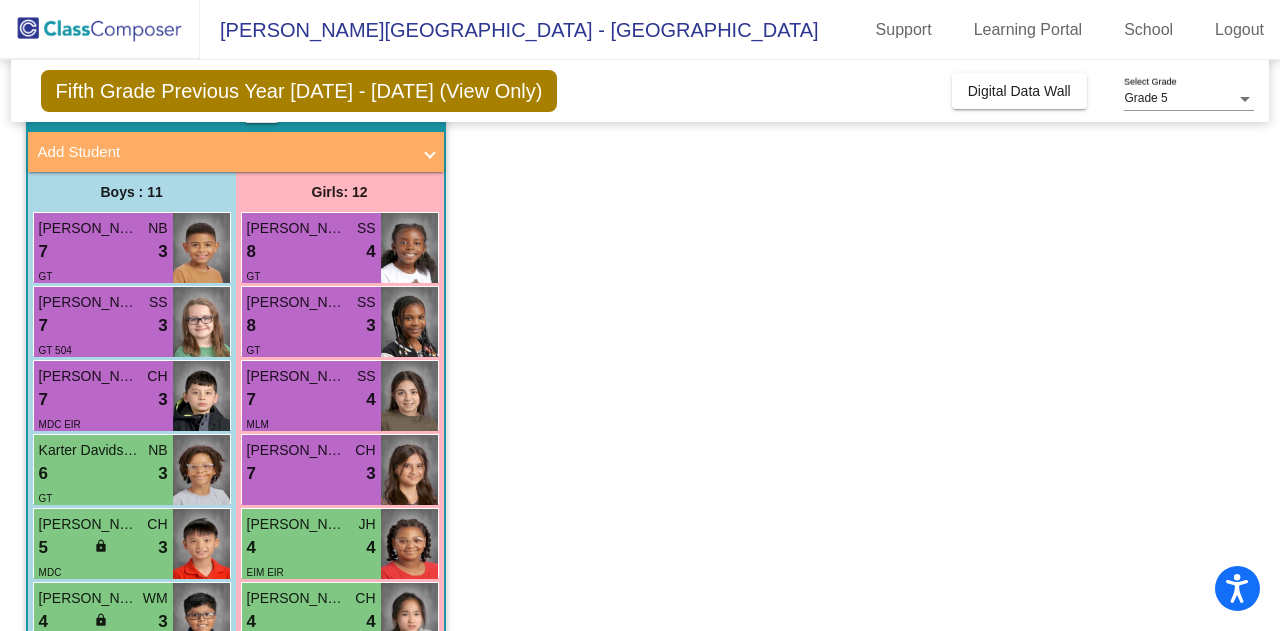 click on "8 lock do_not_disturb_alt 3" at bounding box center (311, 326) 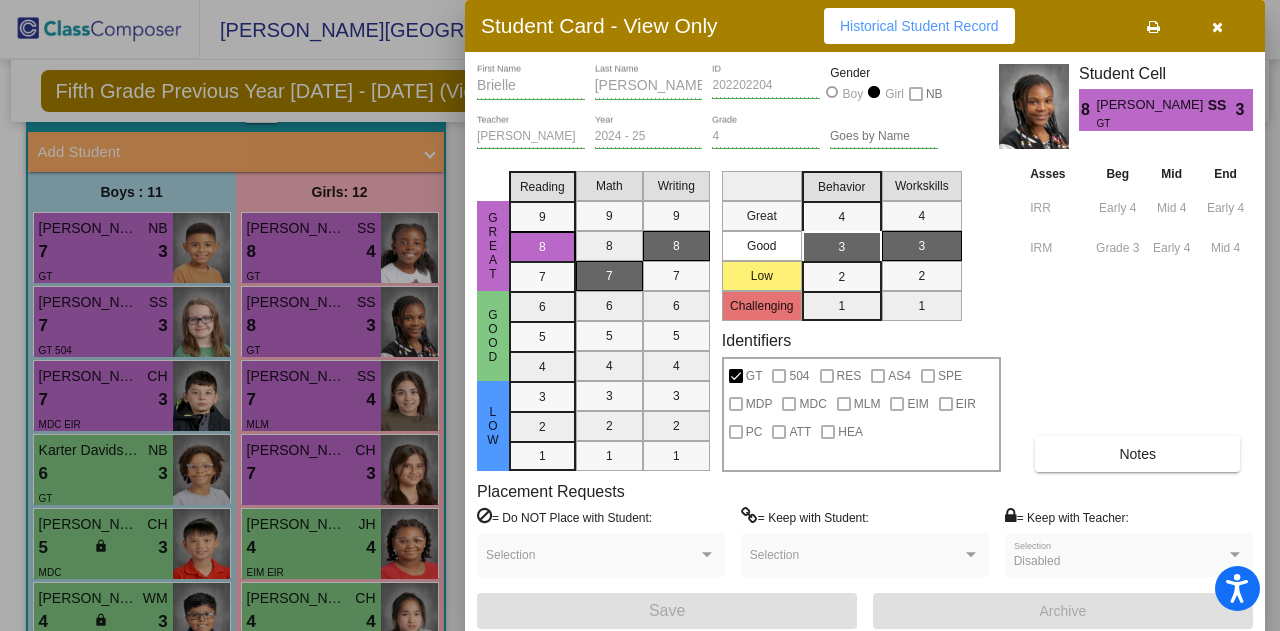 click on "Placement Requests  = Do NOT Place with Student:   Selection  = Keep with Student:   Selection  = Keep with Teacher: Disabled Selection" at bounding box center [865, 538] 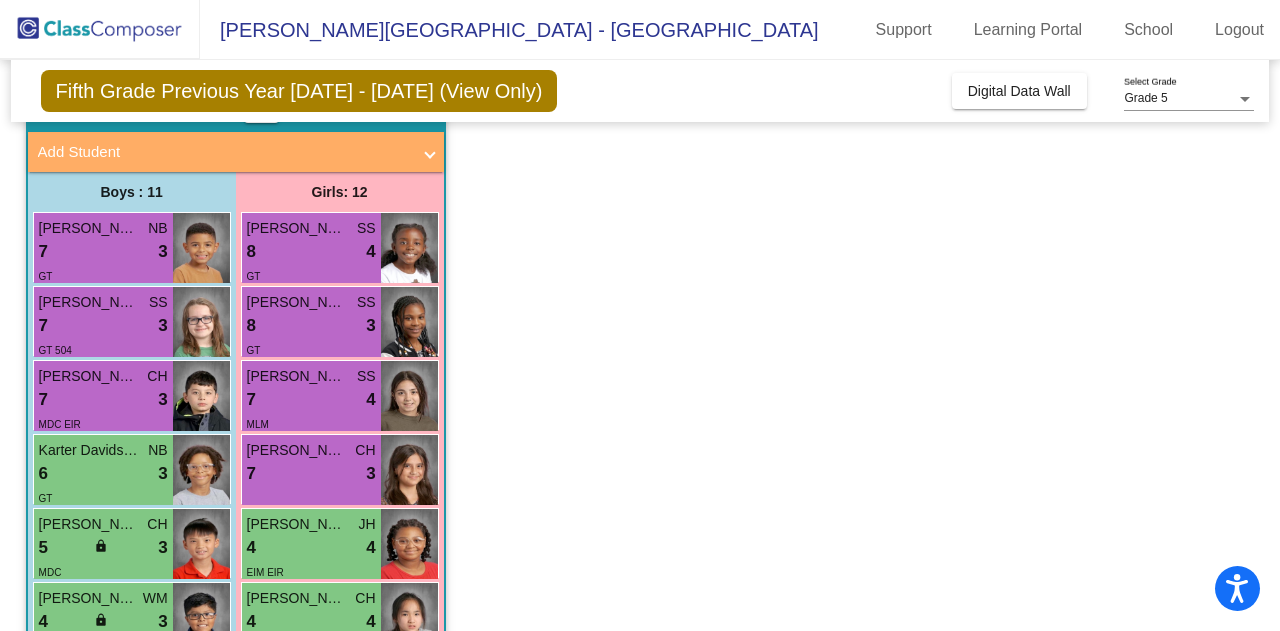 click on "7 lock do_not_disturb_alt 3" at bounding box center [103, 400] 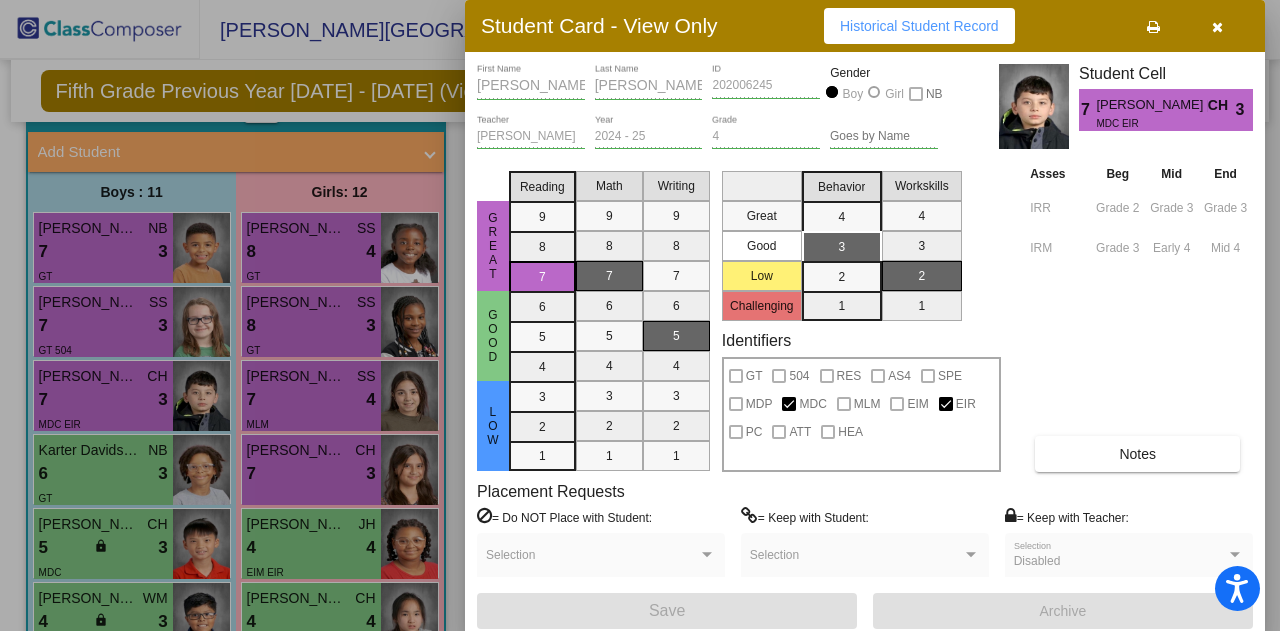 click on "Historical Student Record" at bounding box center [919, 26] 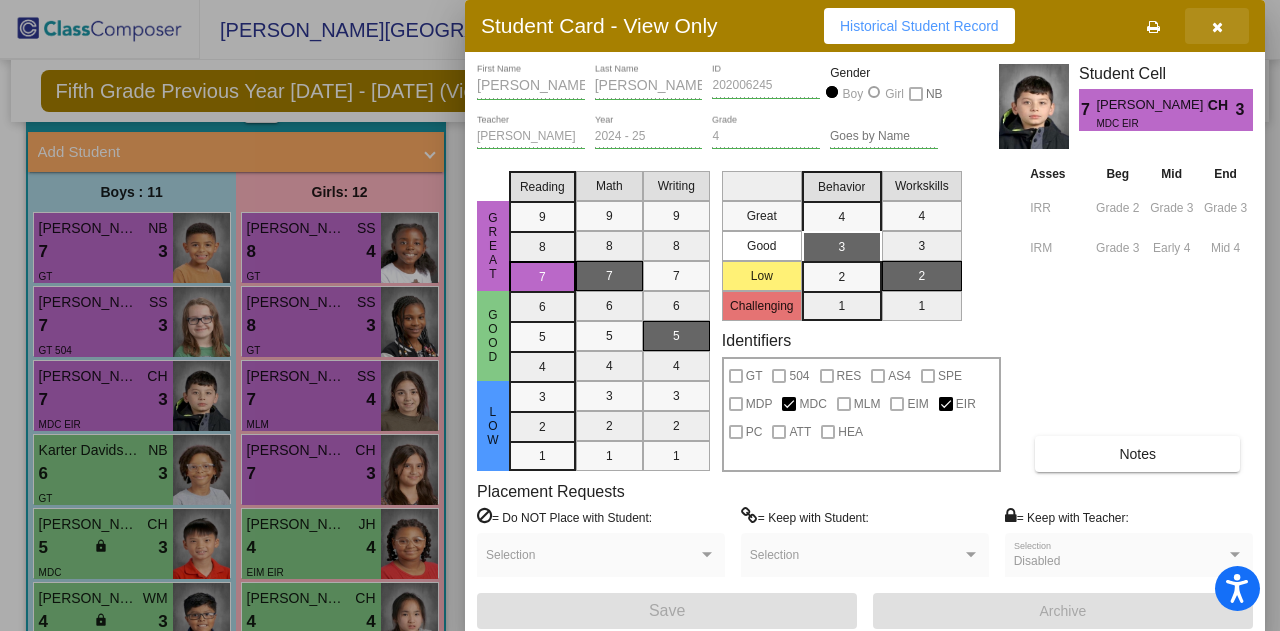 click at bounding box center (1217, 26) 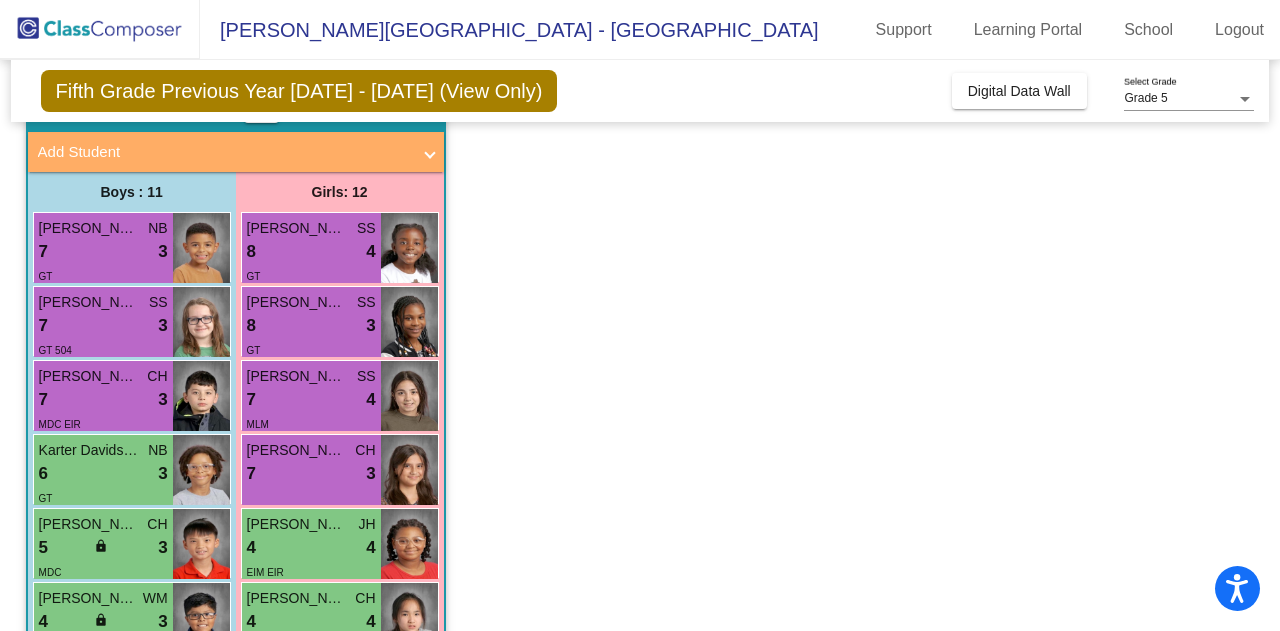 click on "Hala Issa SS 7 lock do_not_disturb_alt 4 MLM" at bounding box center (311, 396) 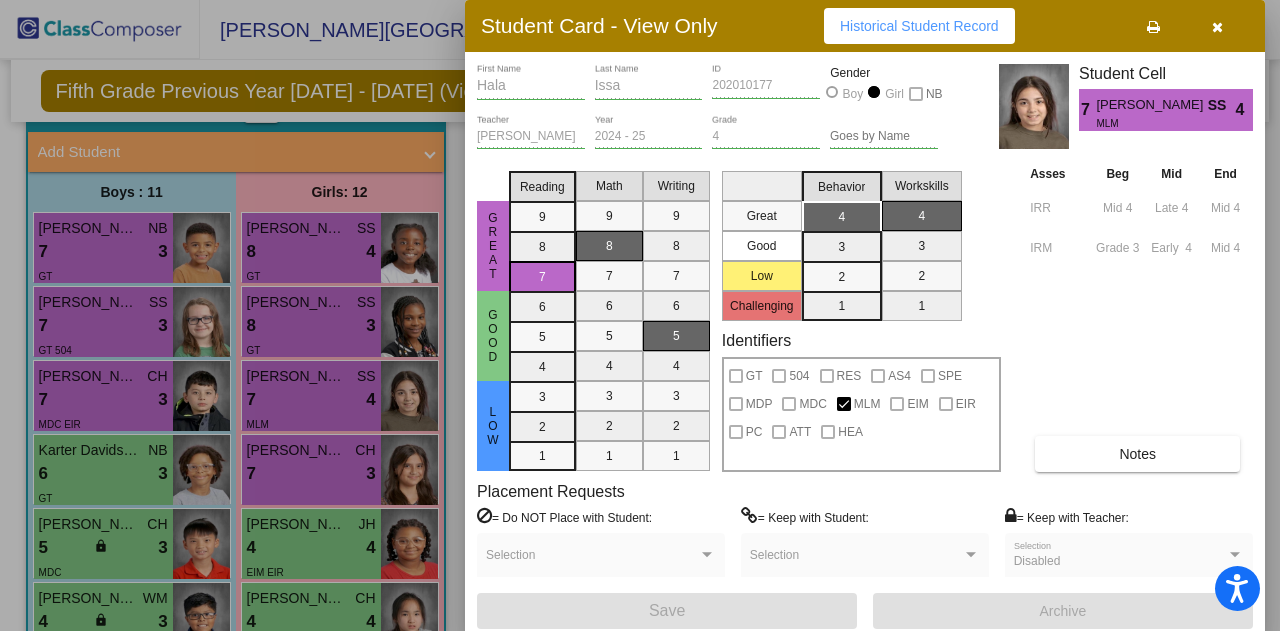 click on "Math 9 8 7 6 5 4 3 2 1" at bounding box center [609, 317] 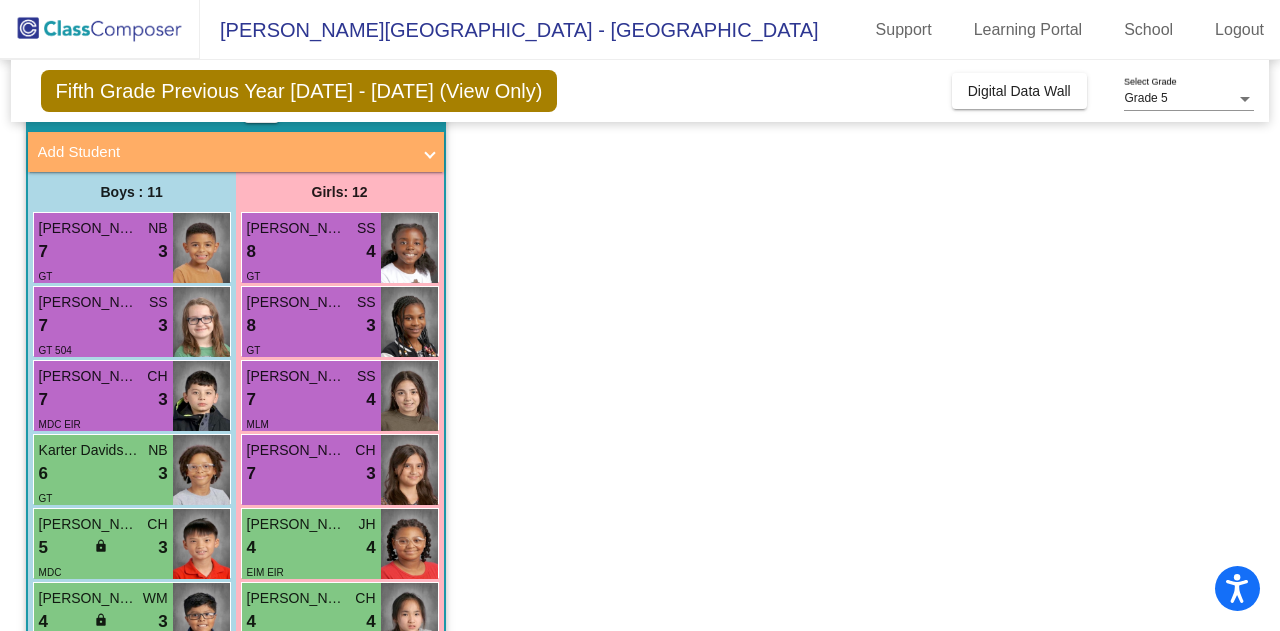 click on "7 lock do_not_disturb_alt 3" at bounding box center [311, 474] 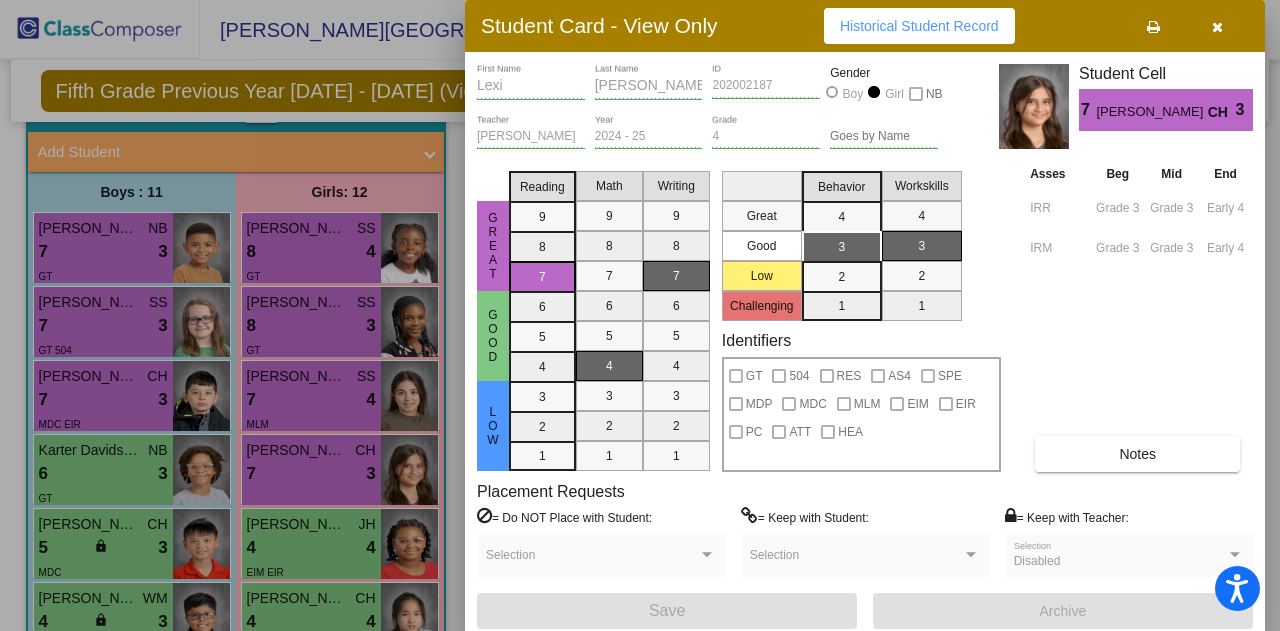 click at bounding box center (1217, 27) 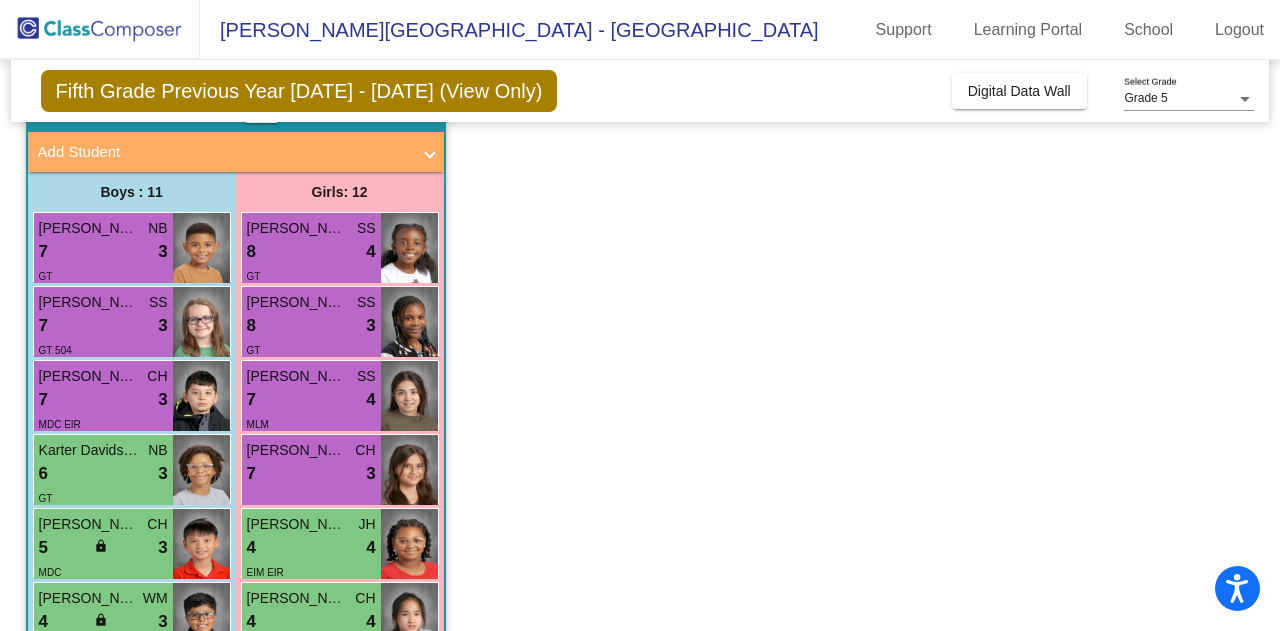 click on "6 lock do_not_disturb_alt 3" at bounding box center (103, 474) 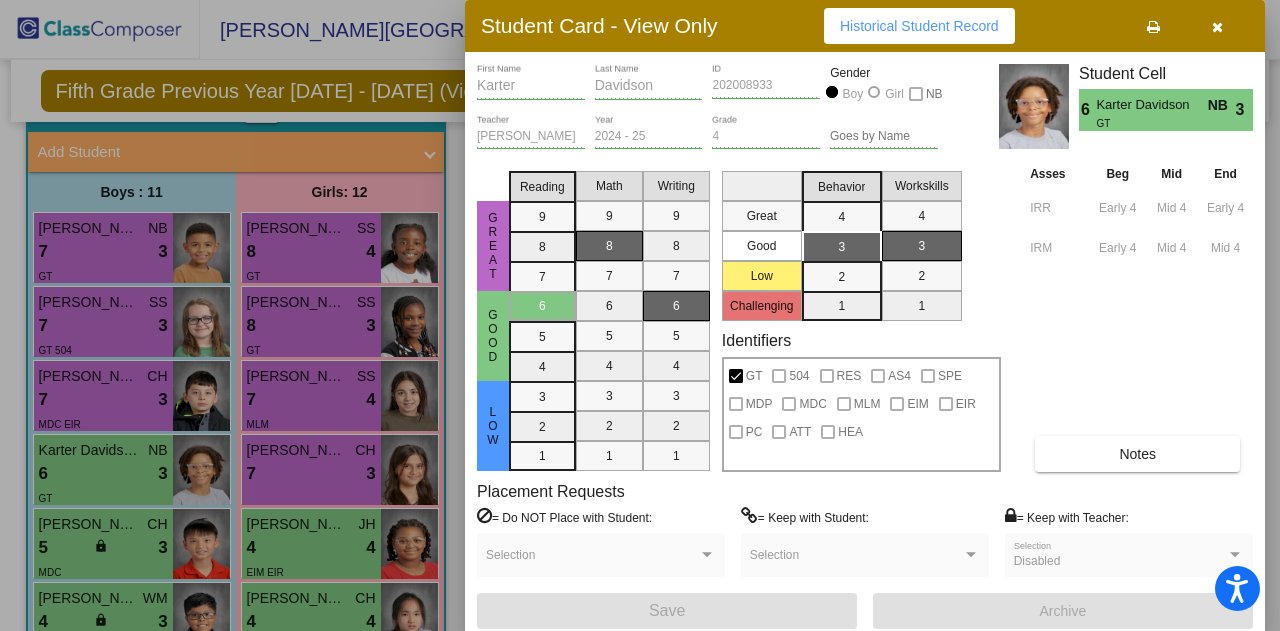 drag, startPoint x: 74, startPoint y: 487, endPoint x: 78, endPoint y: 513, distance: 26.305893 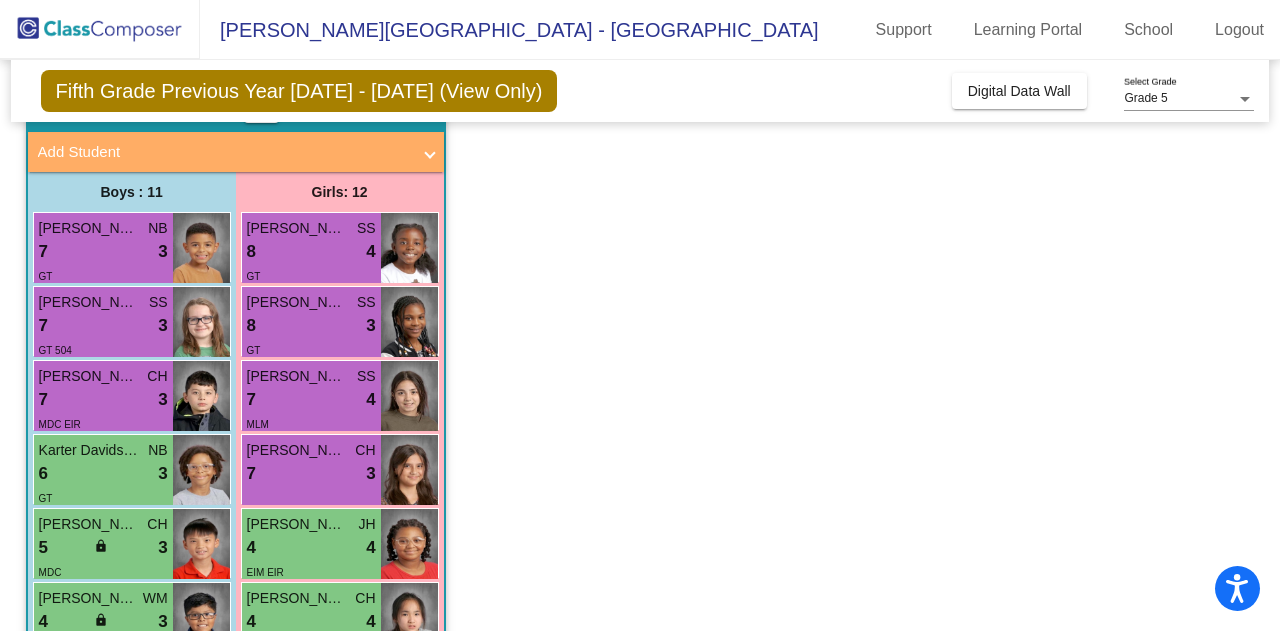 click on "5 lock do_not_disturb_alt 3" at bounding box center (103, 548) 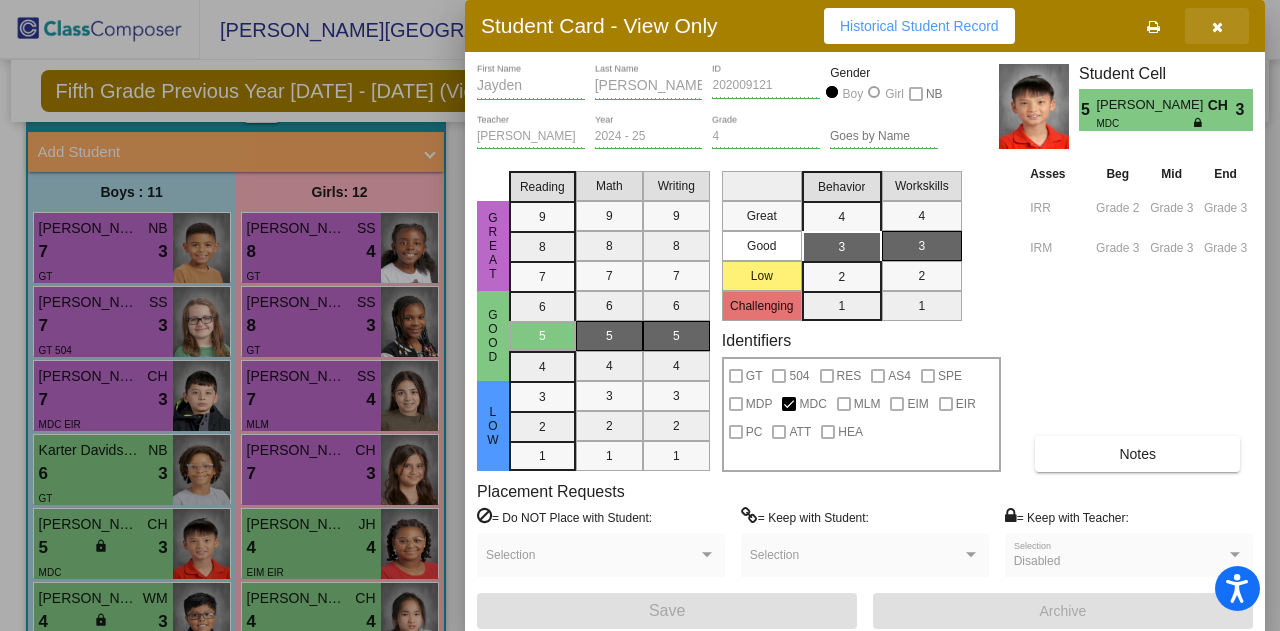 click at bounding box center (1217, 26) 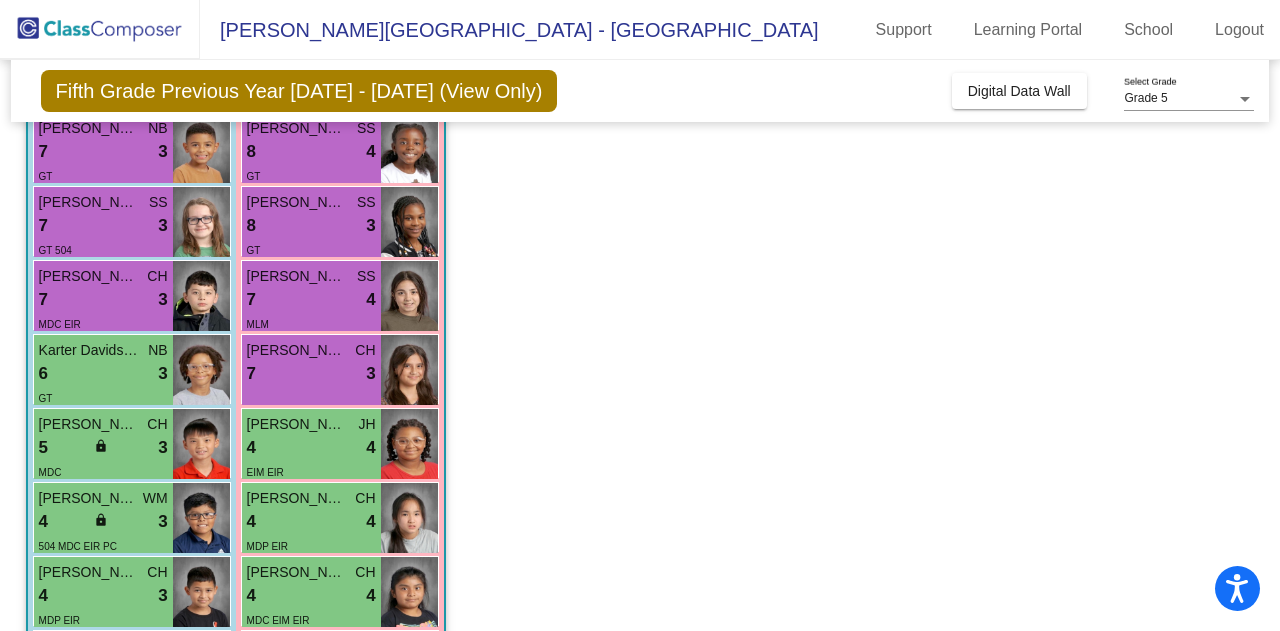 scroll, scrollTop: 308, scrollLeft: 0, axis: vertical 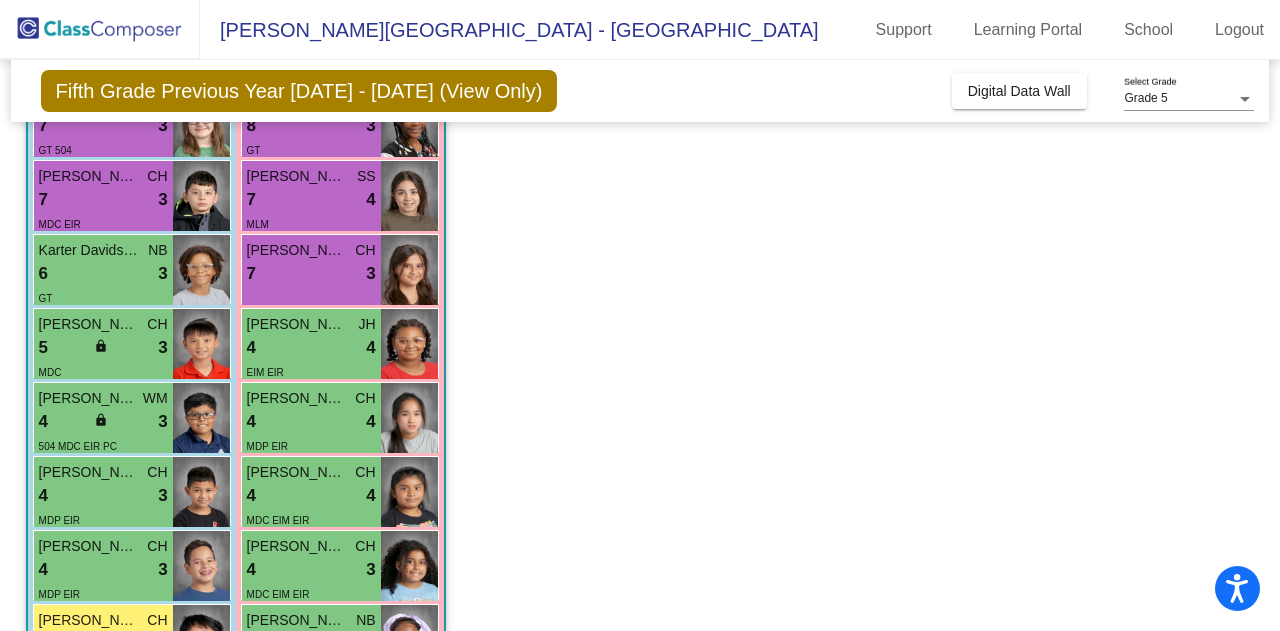 click on "4 lock do_not_disturb_alt 4" at bounding box center [311, 348] 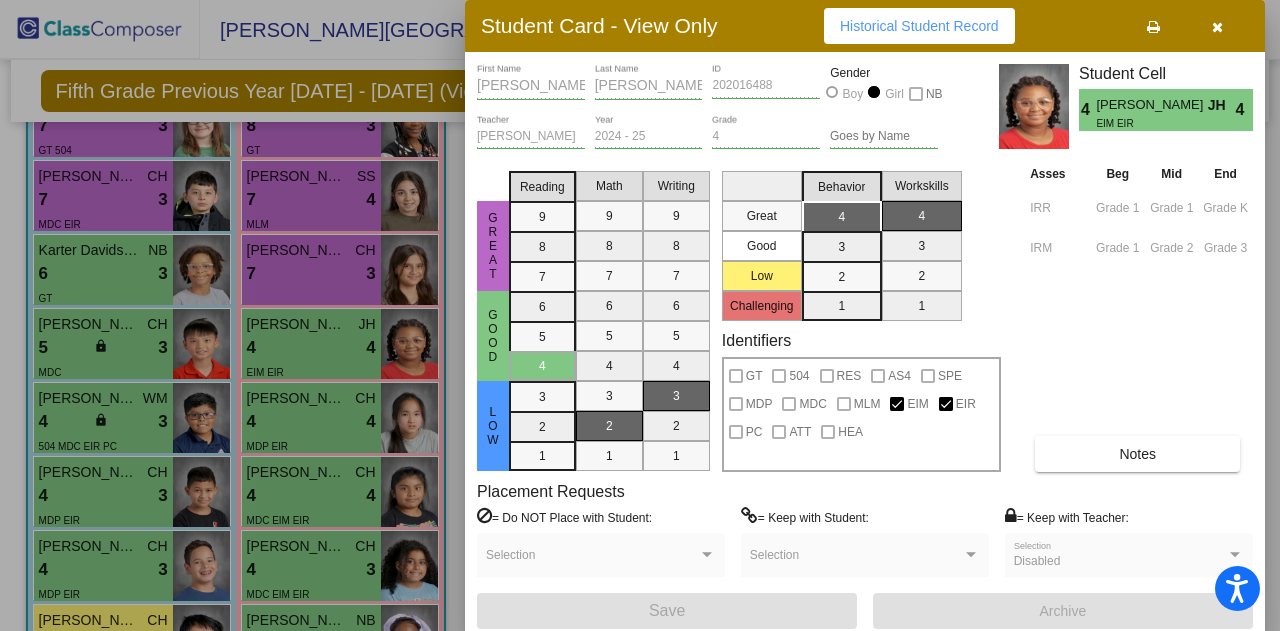 click at bounding box center [1217, 27] 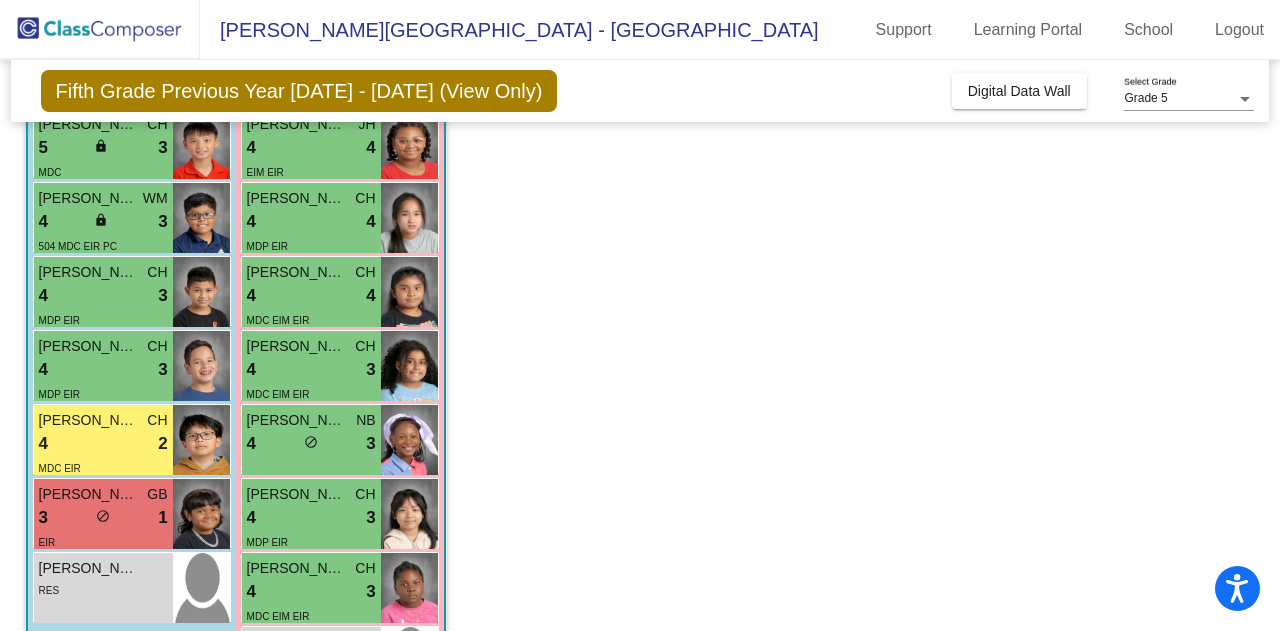 scroll, scrollTop: 408, scrollLeft: 0, axis: vertical 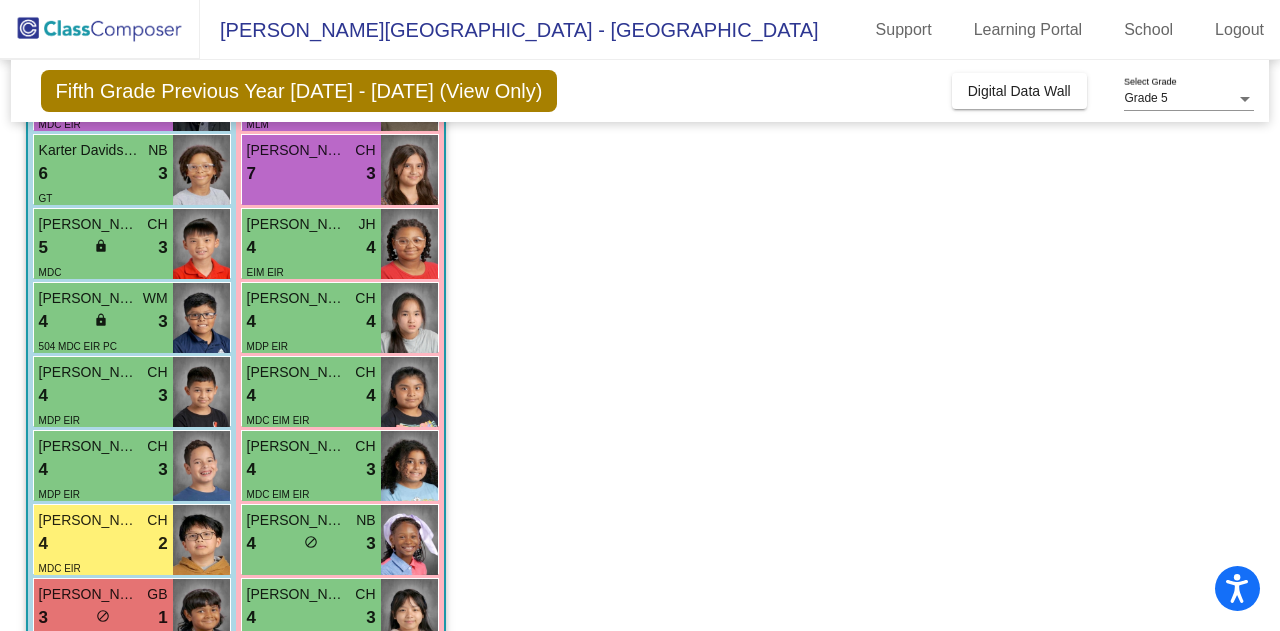 click on "EIM EIR" at bounding box center [311, 271] 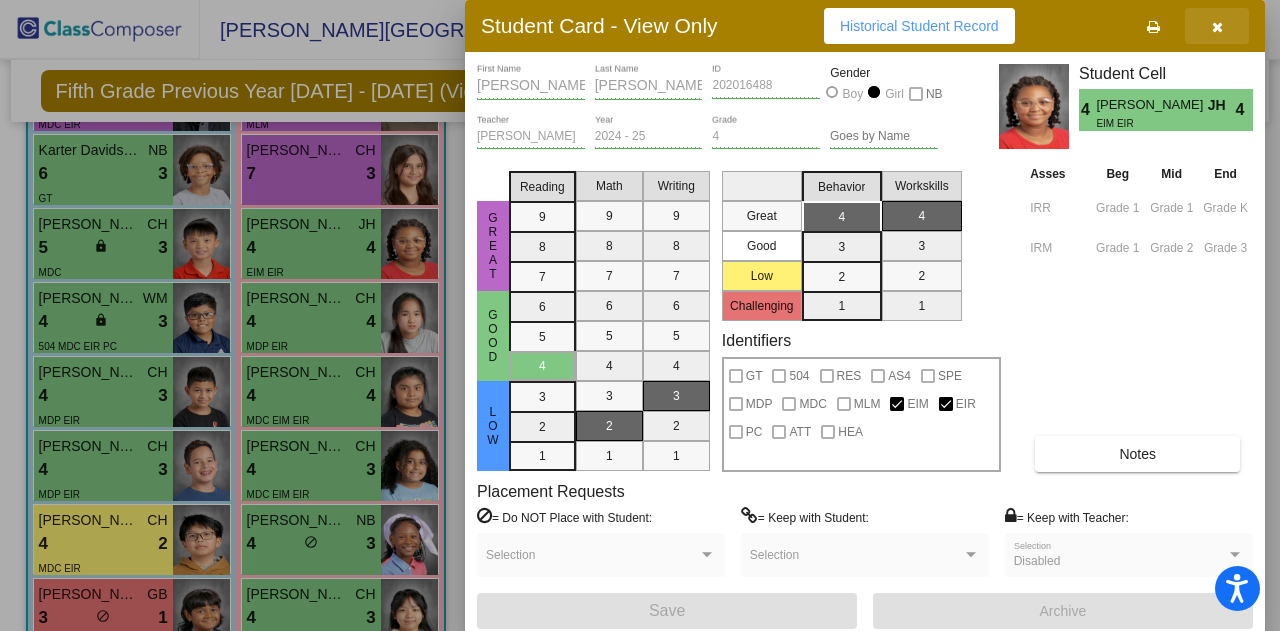 click at bounding box center (1217, 27) 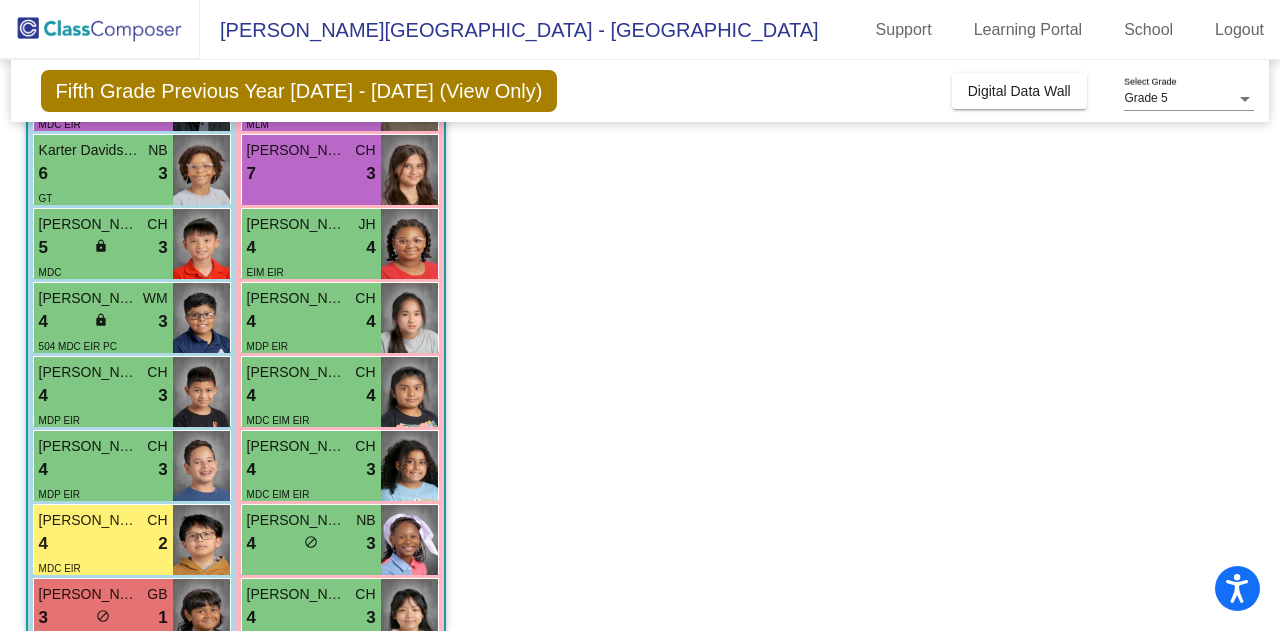 click on "504 MDC EIR PC" at bounding box center [78, 346] 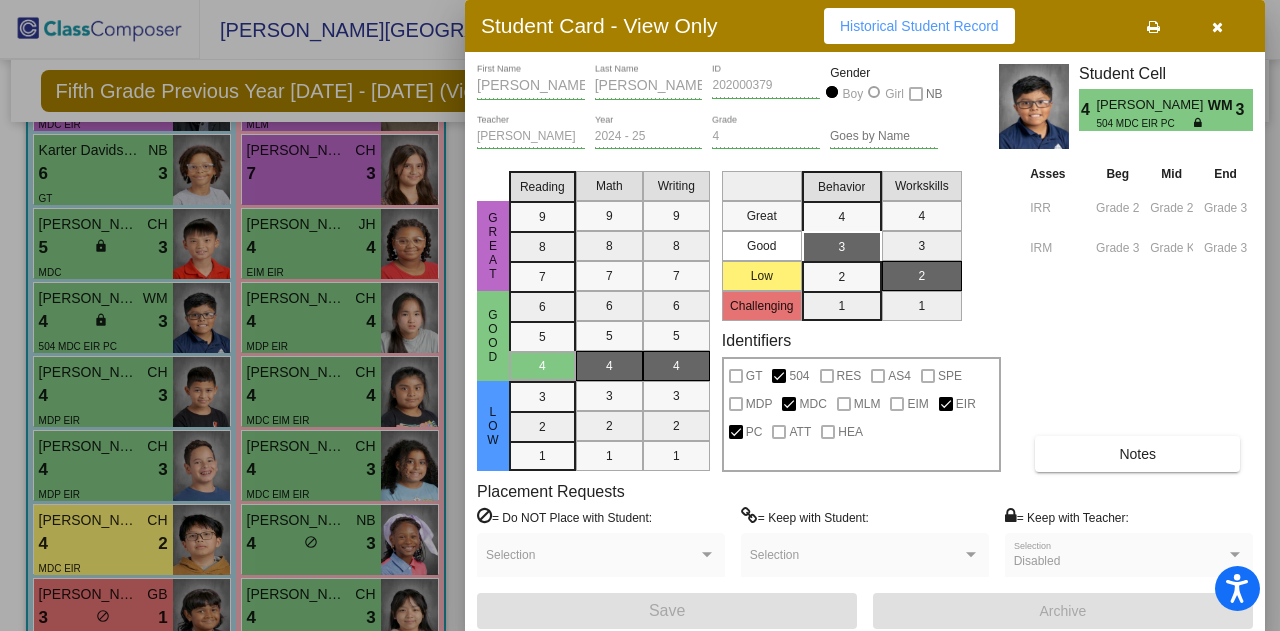 click at bounding box center [1217, 27] 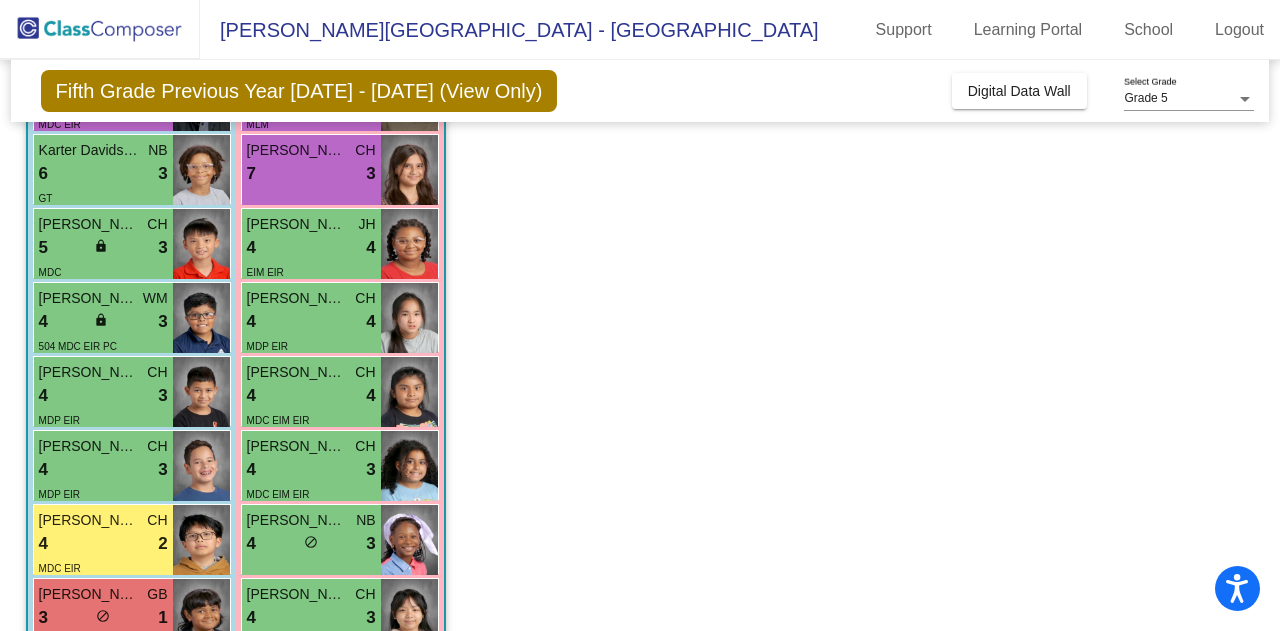 click on "MDP EIR" at bounding box center (268, 345) 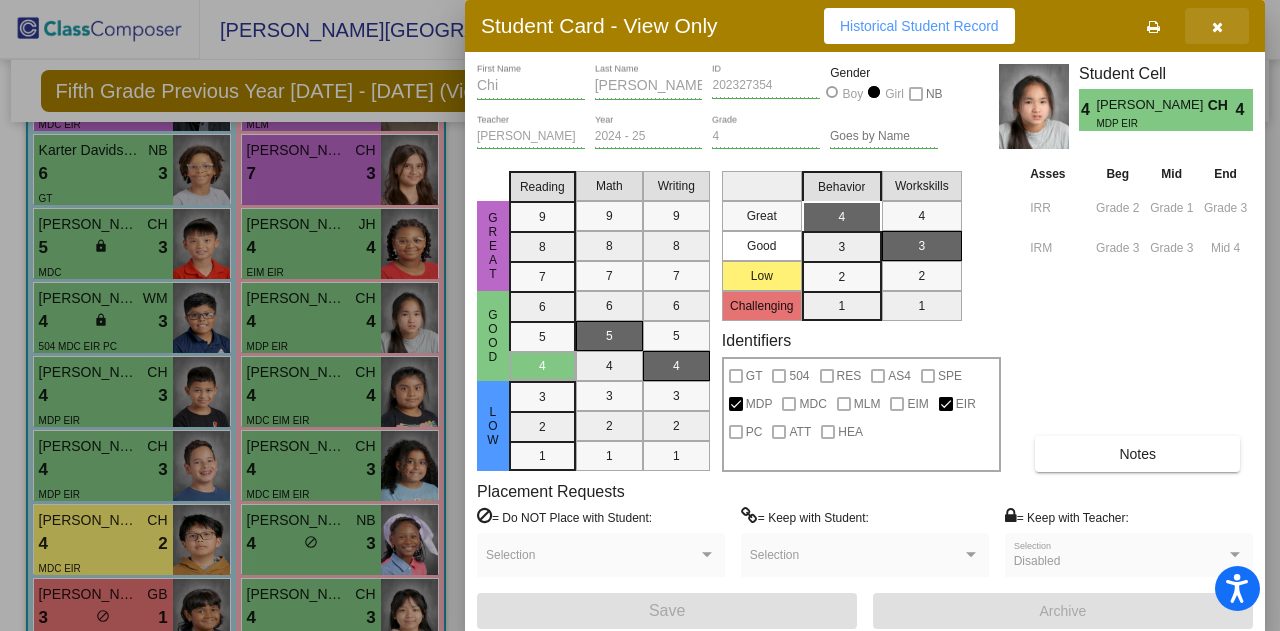 drag, startPoint x: 1218, startPoint y: 27, endPoint x: 1216, endPoint y: 38, distance: 11.18034 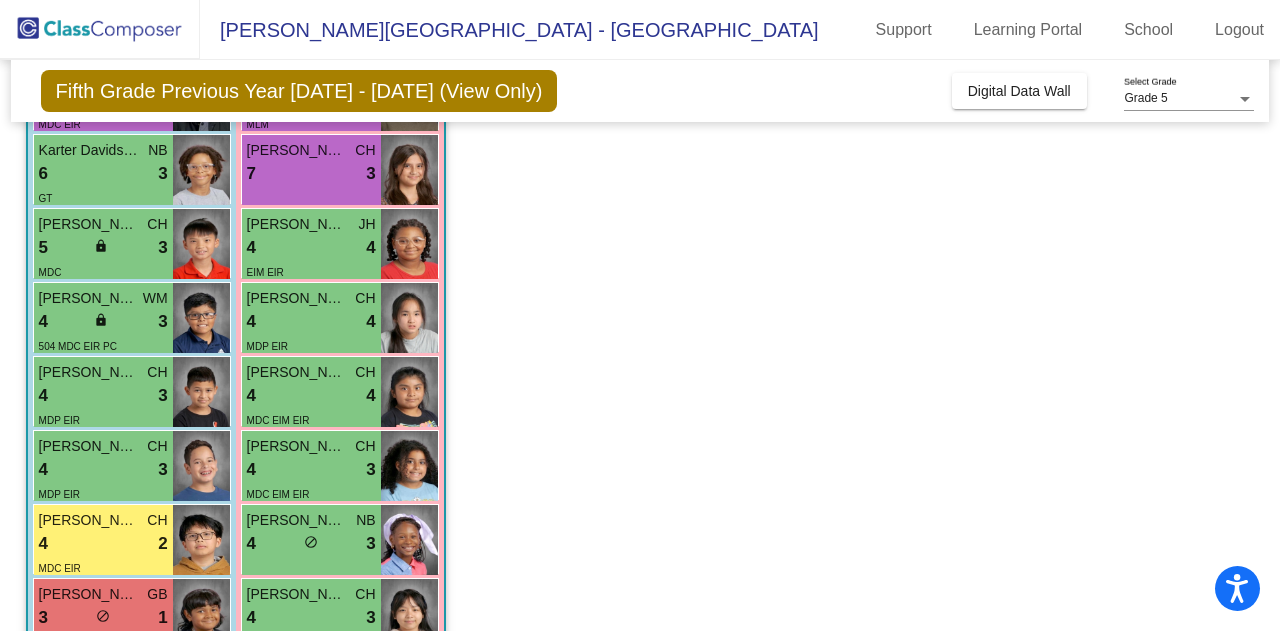 click on "4 lock do_not_disturb_alt 3" at bounding box center (103, 396) 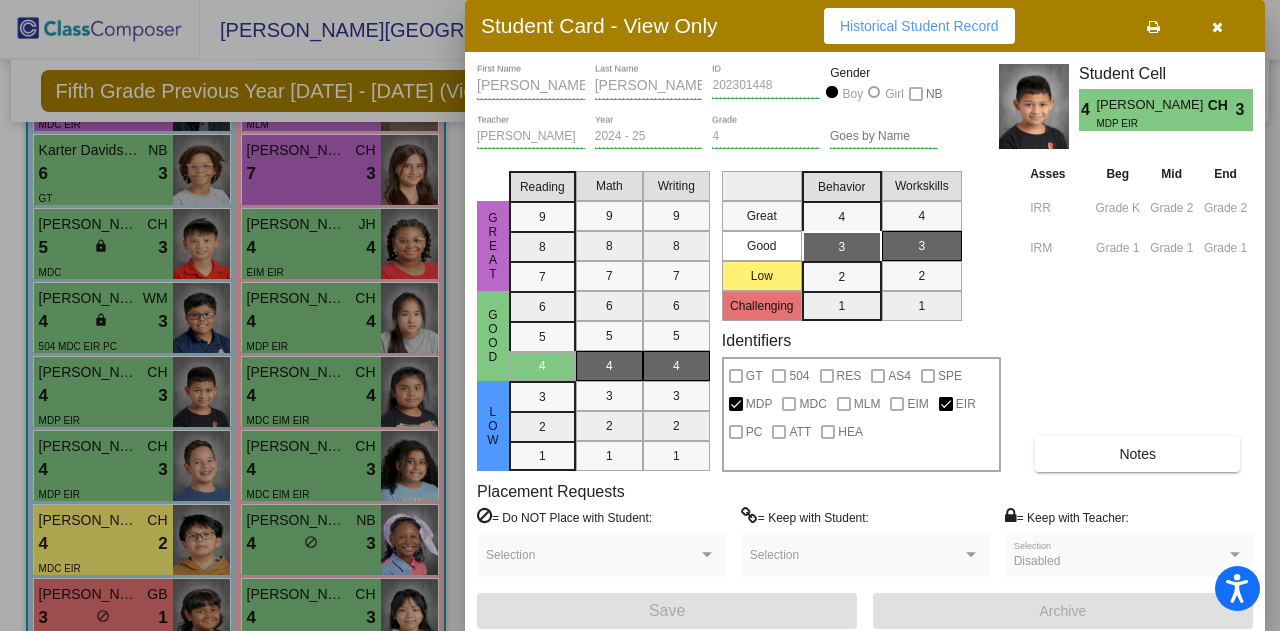 click at bounding box center [640, 315] 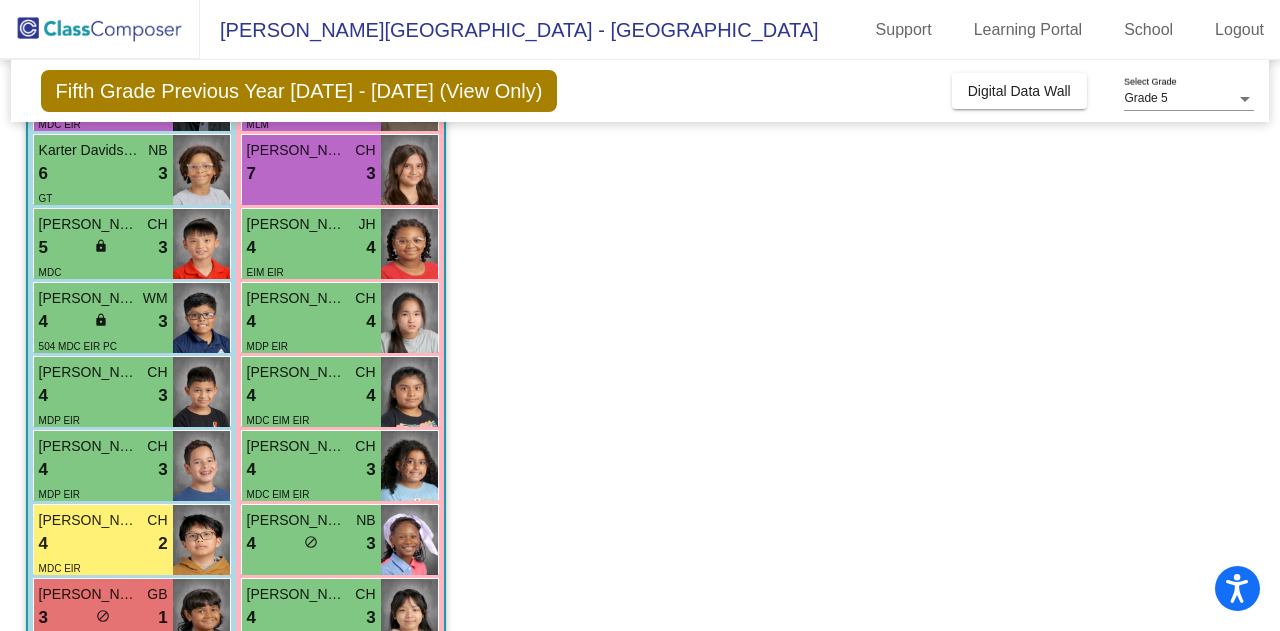 click on "4 lock do_not_disturb_alt 4" at bounding box center [311, 396] 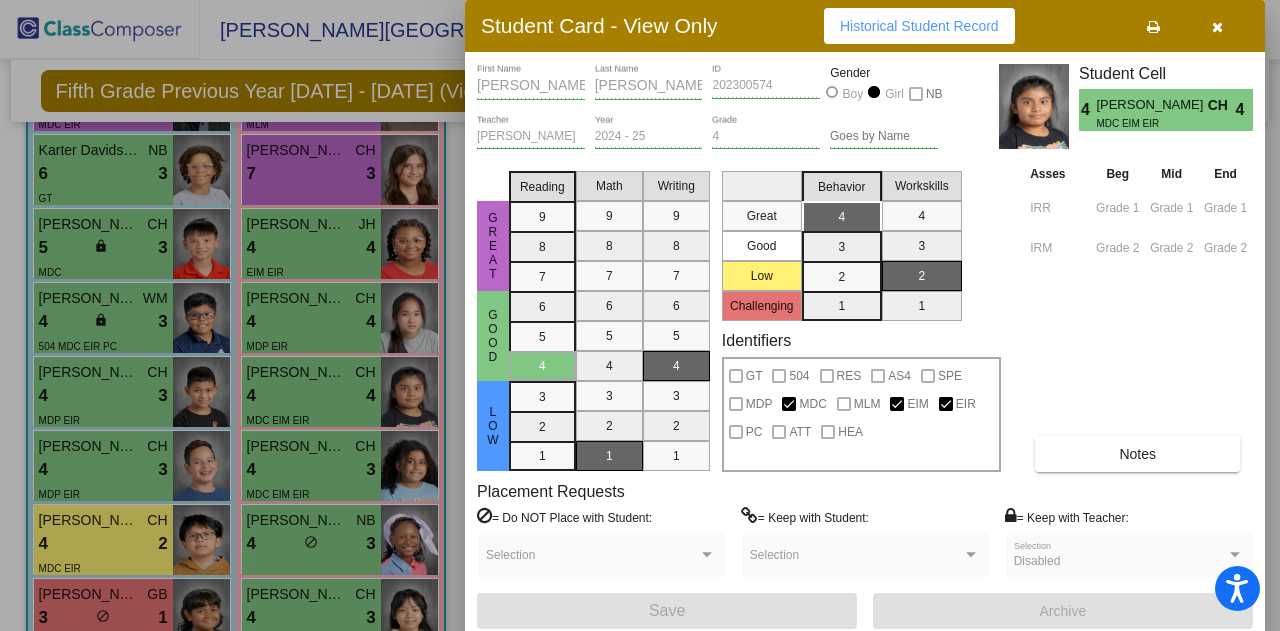 click at bounding box center [640, 315] 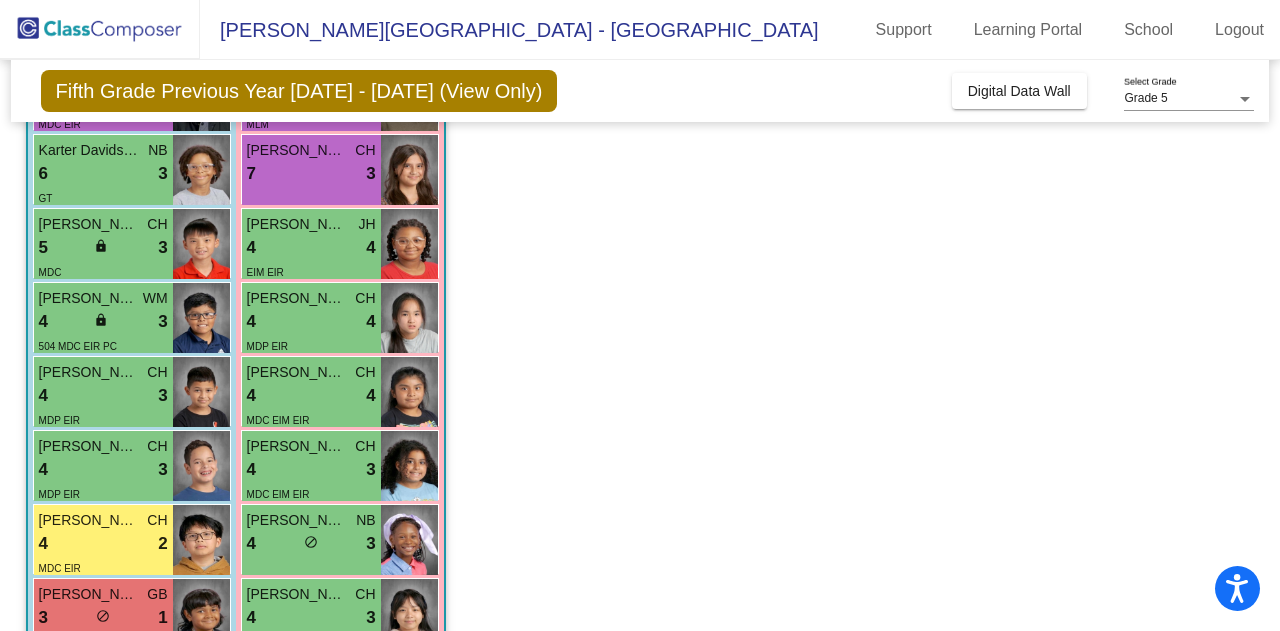 click on "4 lock do_not_disturb_alt 3" at bounding box center (103, 470) 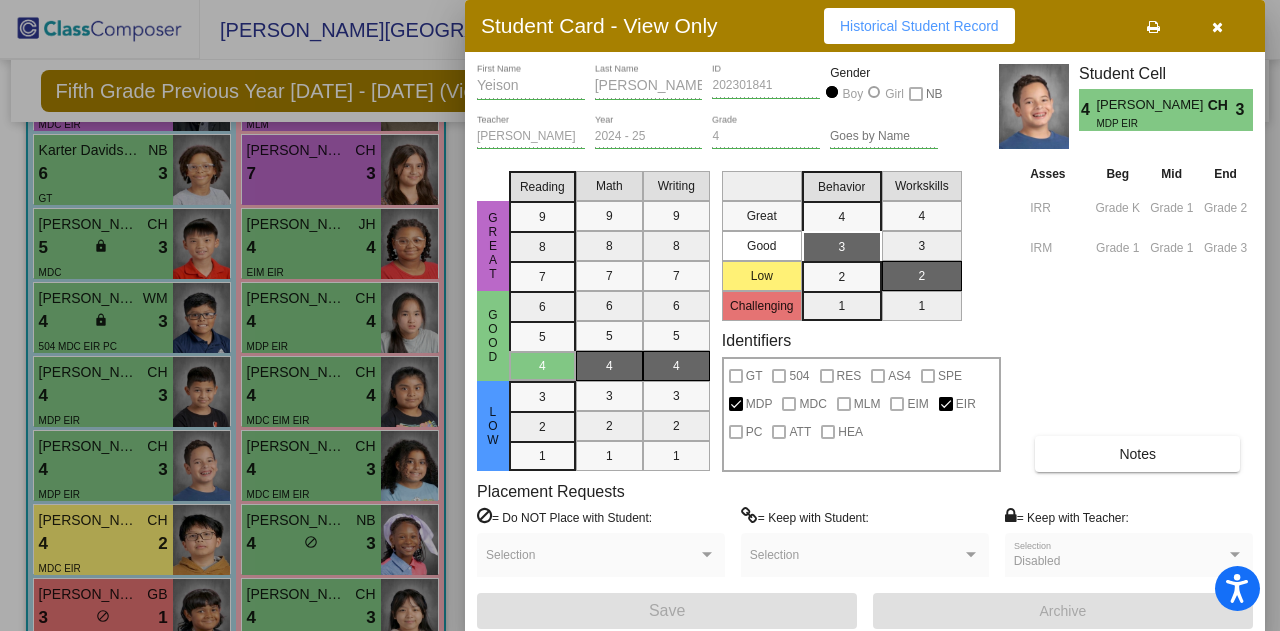 click at bounding box center [640, 315] 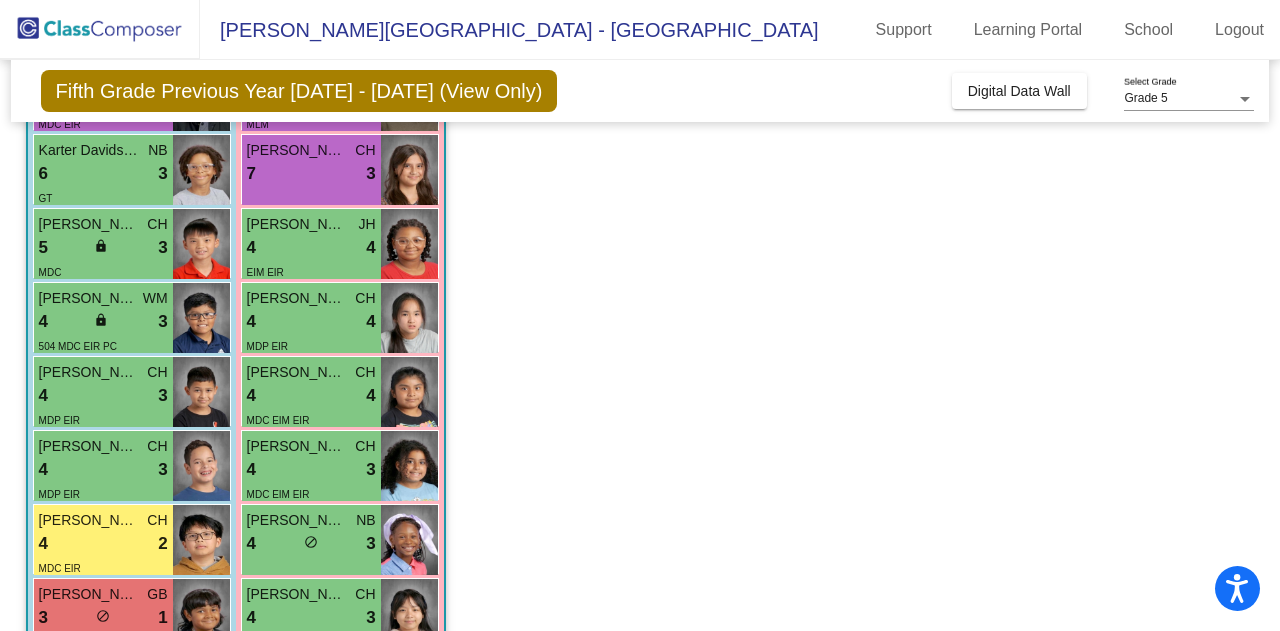 click on "4 lock do_not_disturb_alt 3" at bounding box center (311, 470) 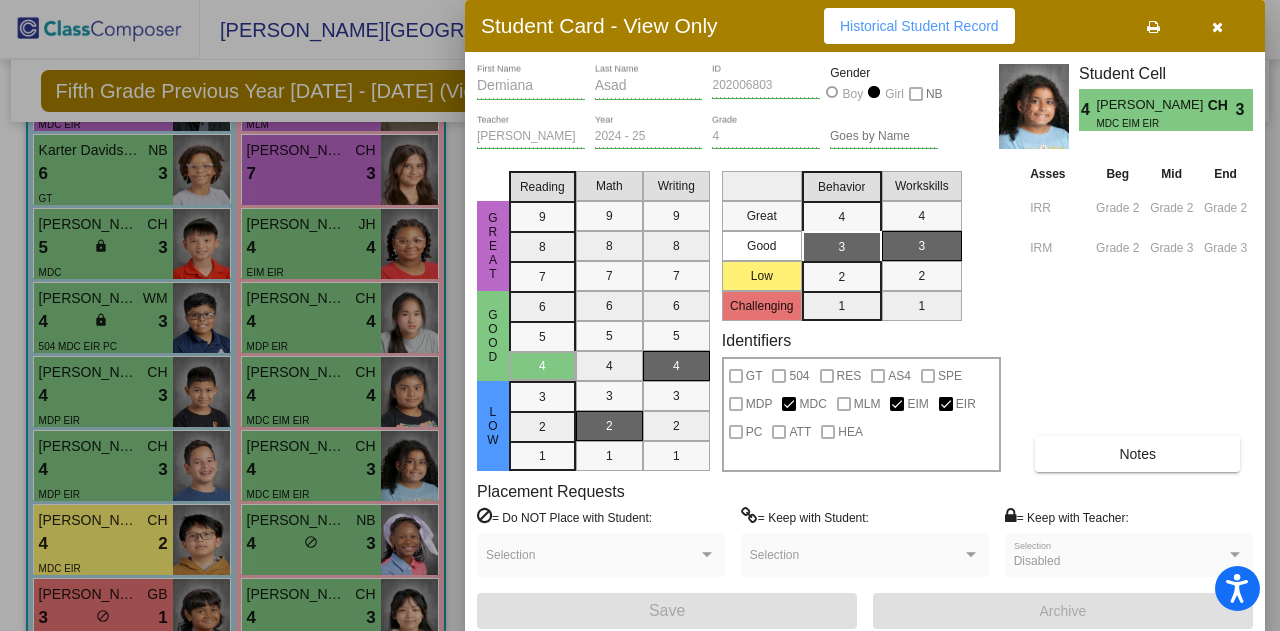 click at bounding box center (640, 315) 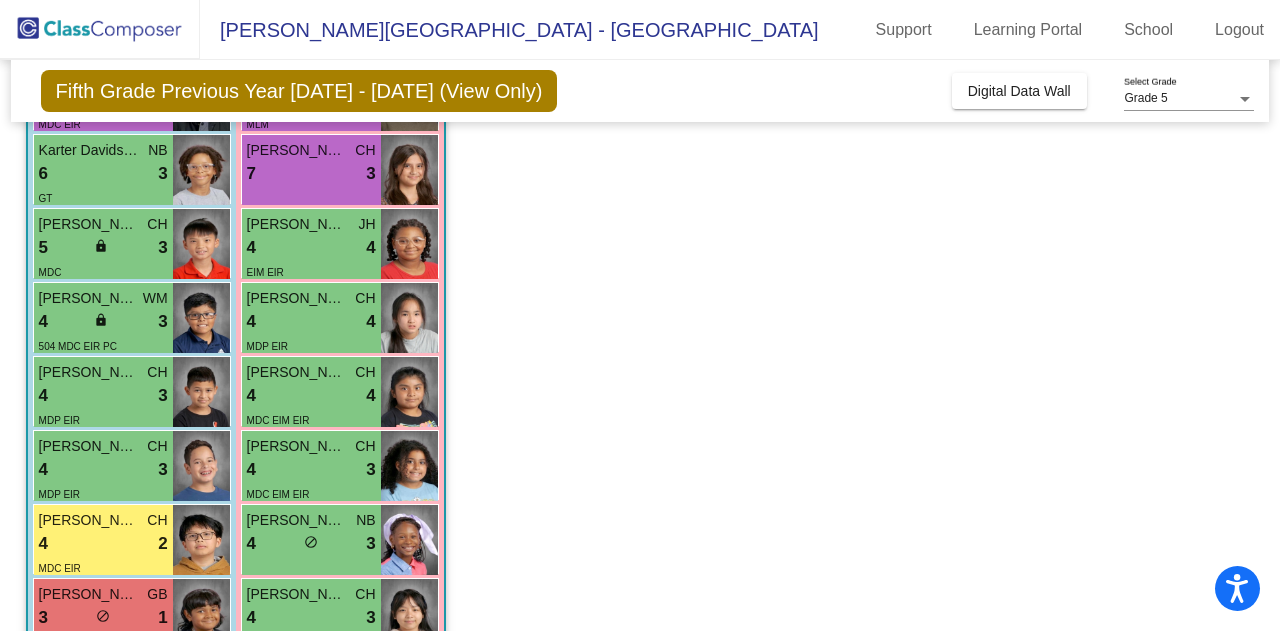 click on "4 lock do_not_disturb_alt 2" at bounding box center (103, 544) 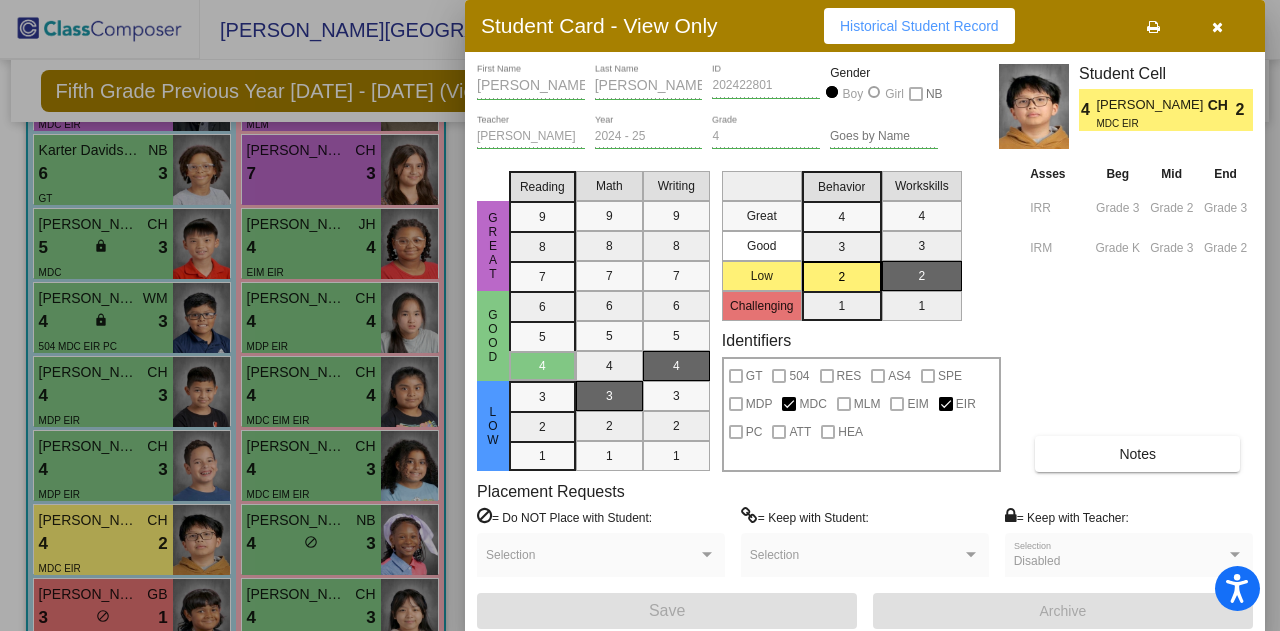 drag, startPoint x: 327, startPoint y: 273, endPoint x: 96, endPoint y: 353, distance: 244.46063 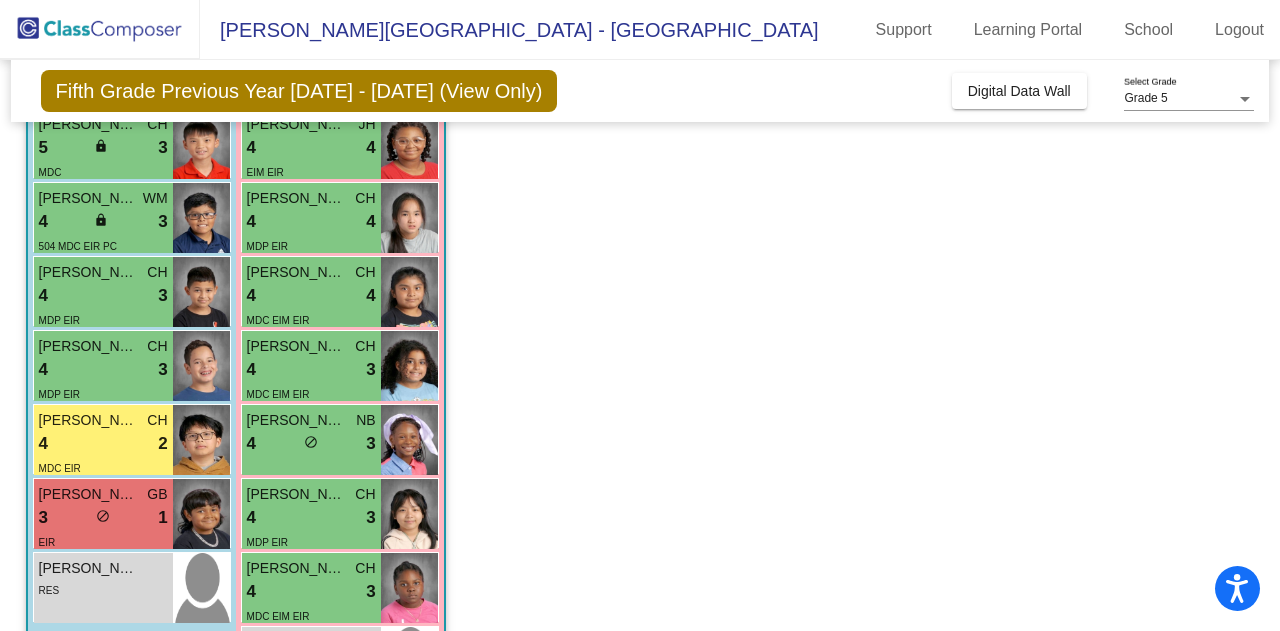 scroll, scrollTop: 608, scrollLeft: 0, axis: vertical 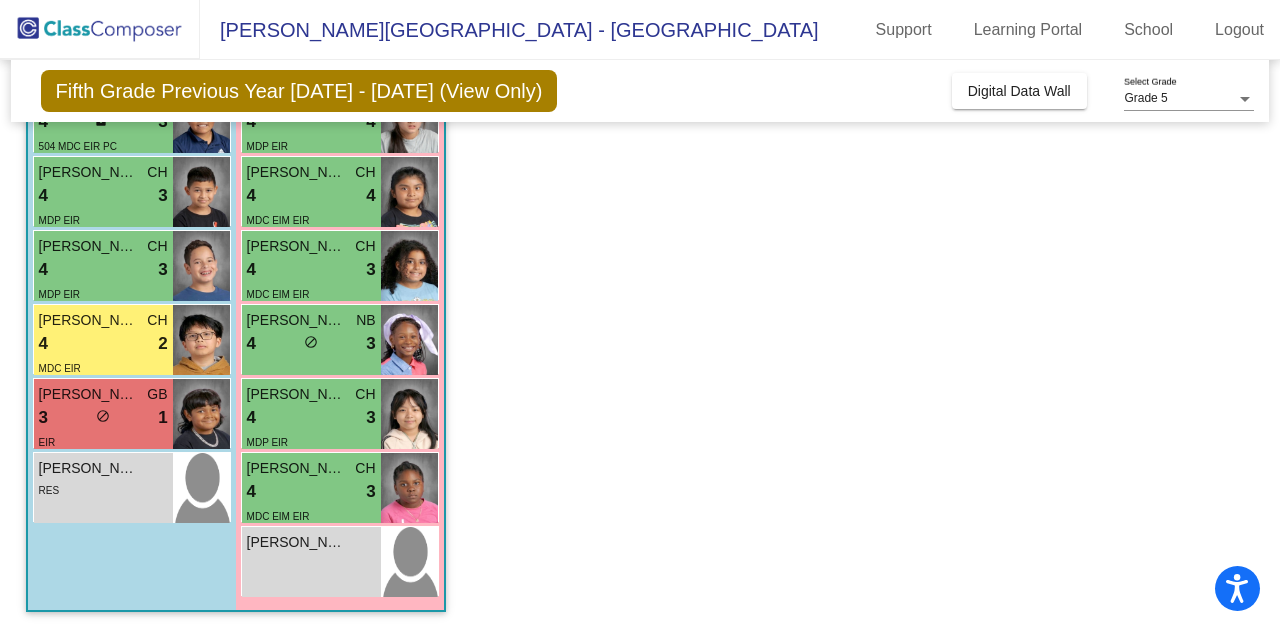 click on "4 lock do_not_disturb_alt 3" at bounding box center (311, 344) 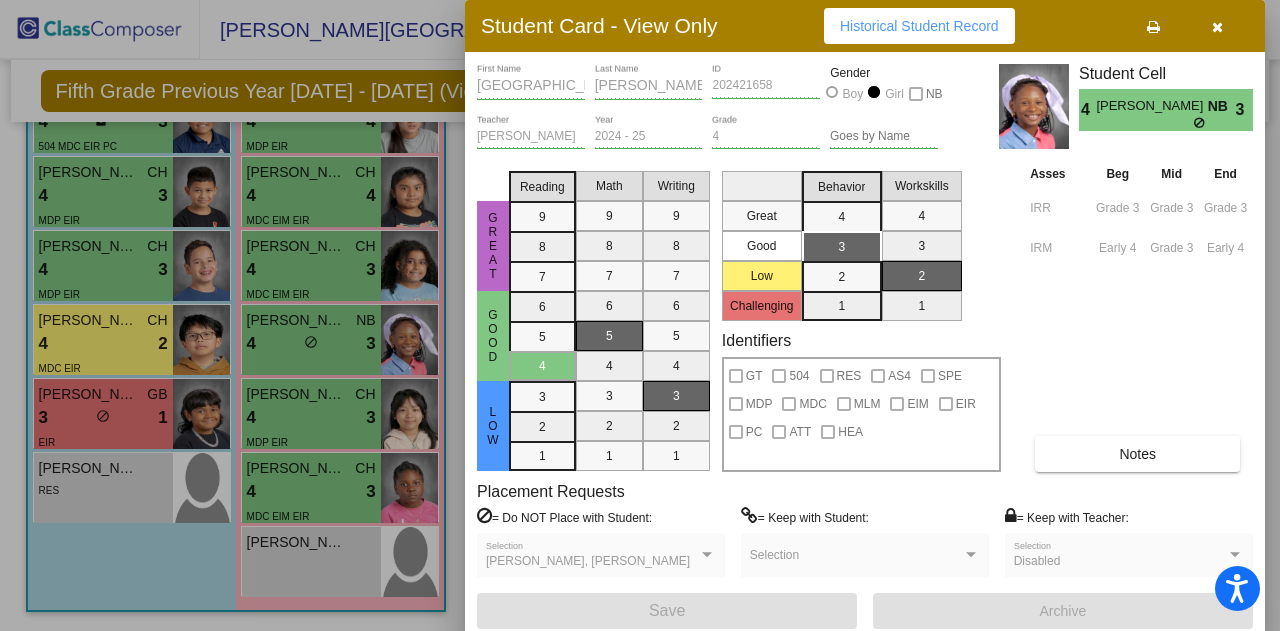click at bounding box center (640, 315) 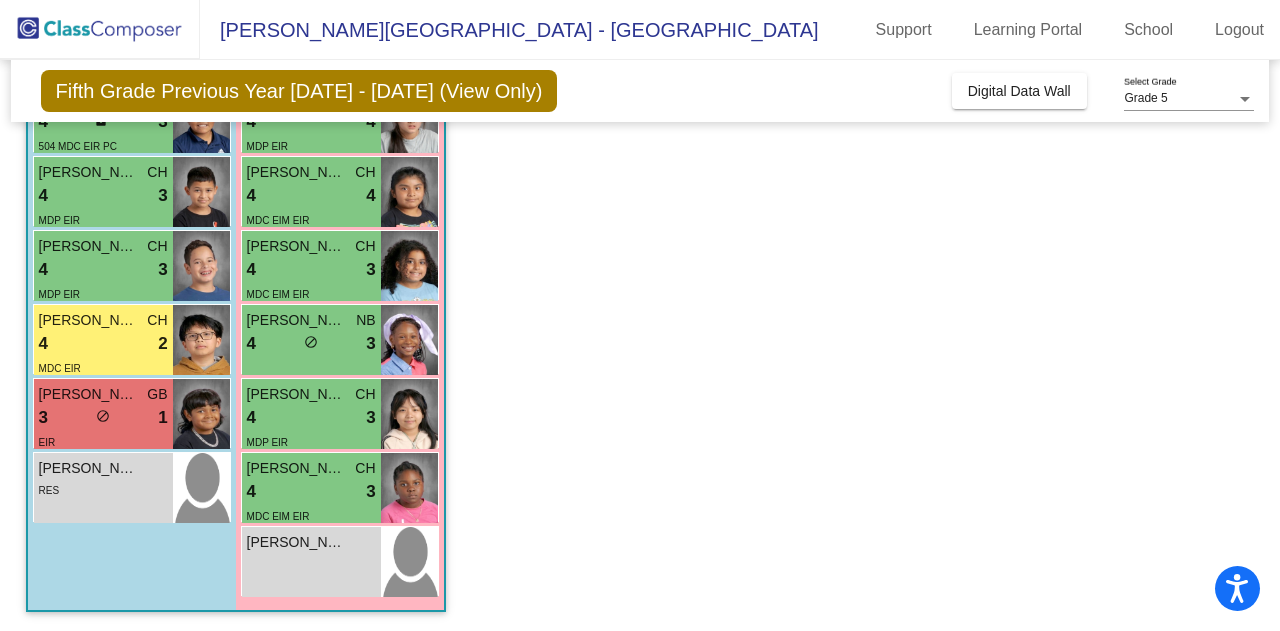 click on "lock do_not_disturb_alt" at bounding box center (103, 418) 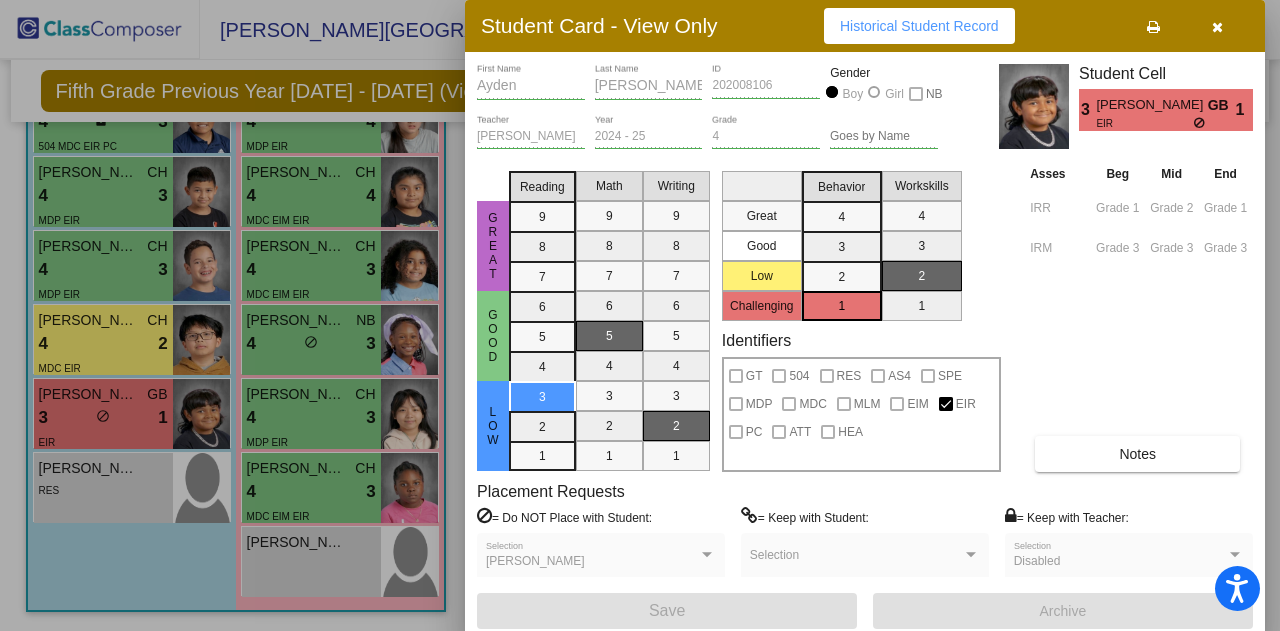 click at bounding box center (640, 315) 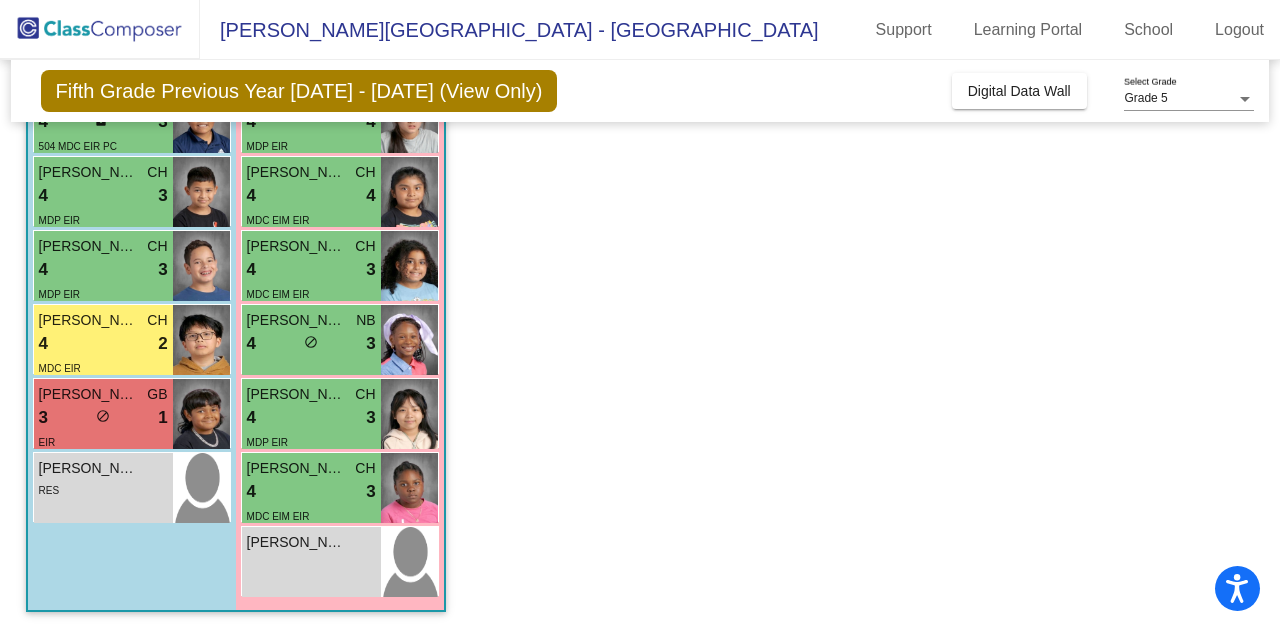 click on "4 lock do_not_disturb_alt 3" at bounding box center [311, 418] 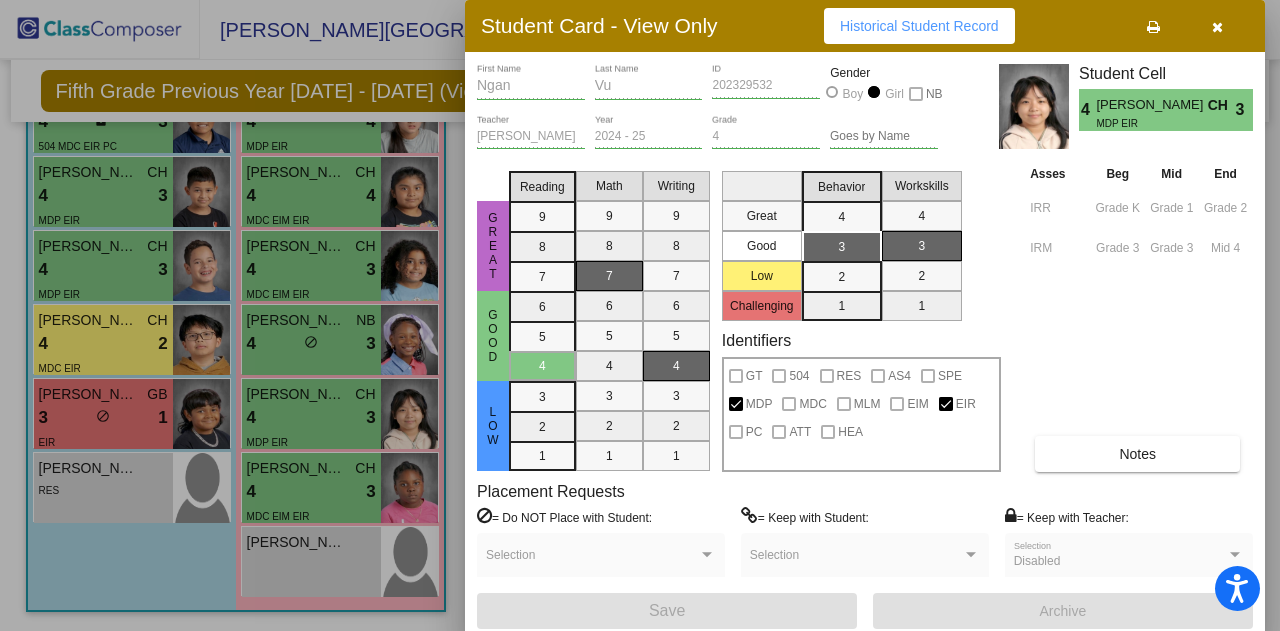 click at bounding box center (640, 315) 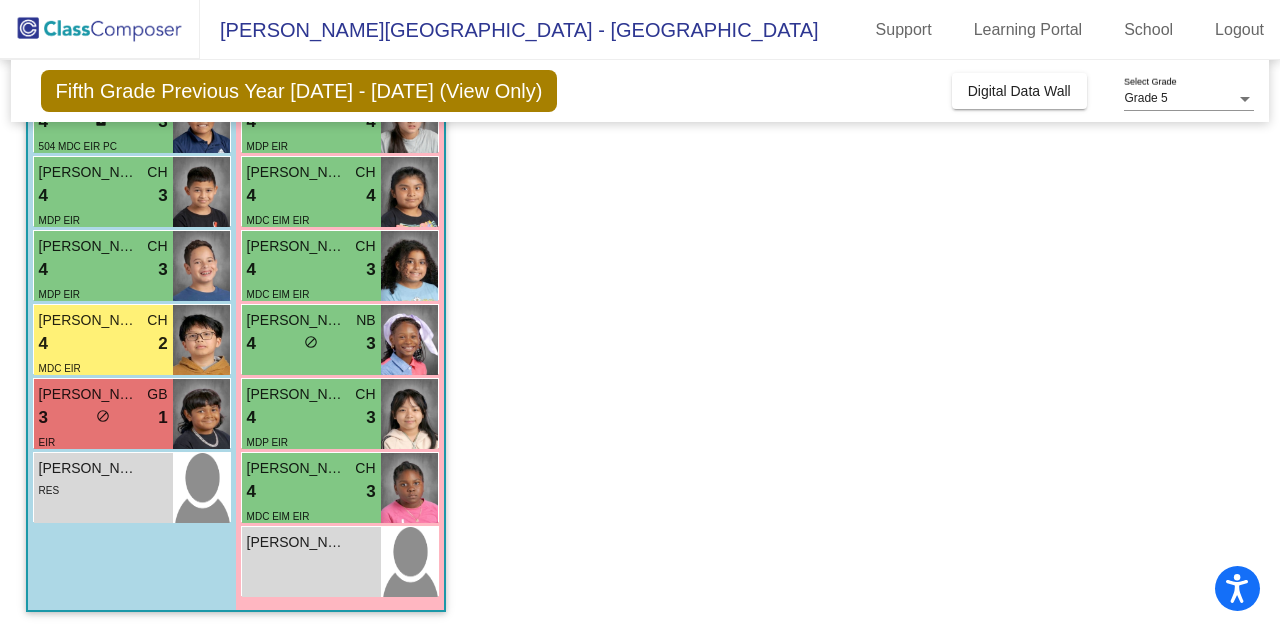 click on "Leo Spencer lock do_not_disturb_alt RES" at bounding box center (103, 488) 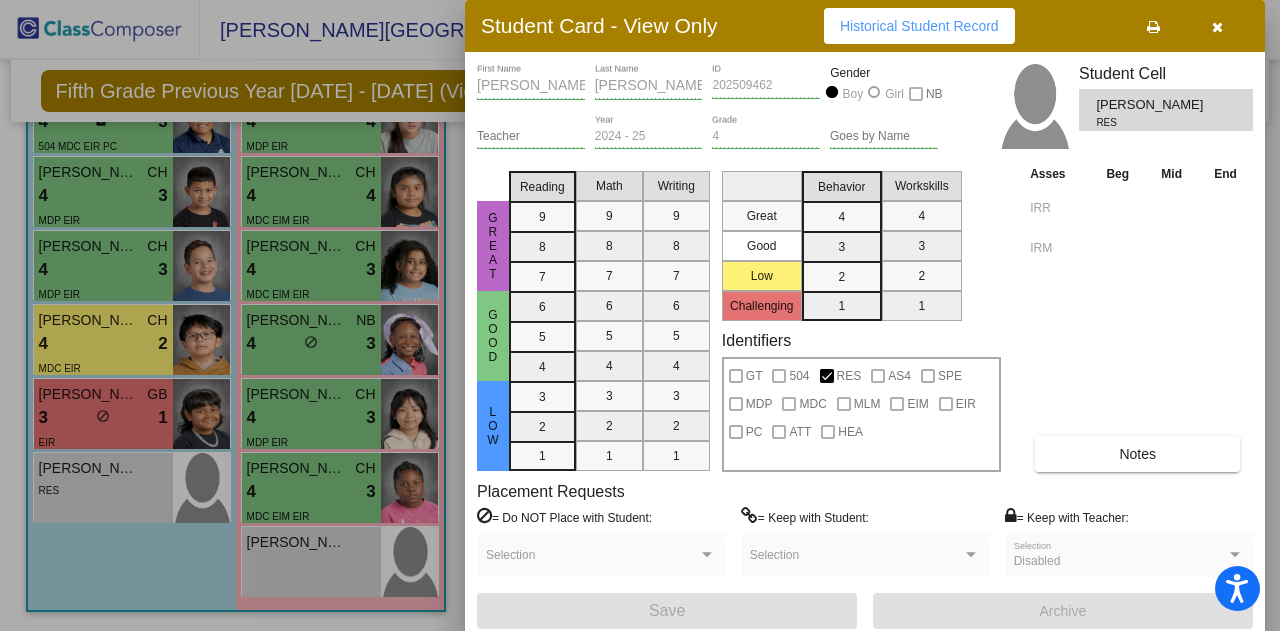 click at bounding box center [640, 315] 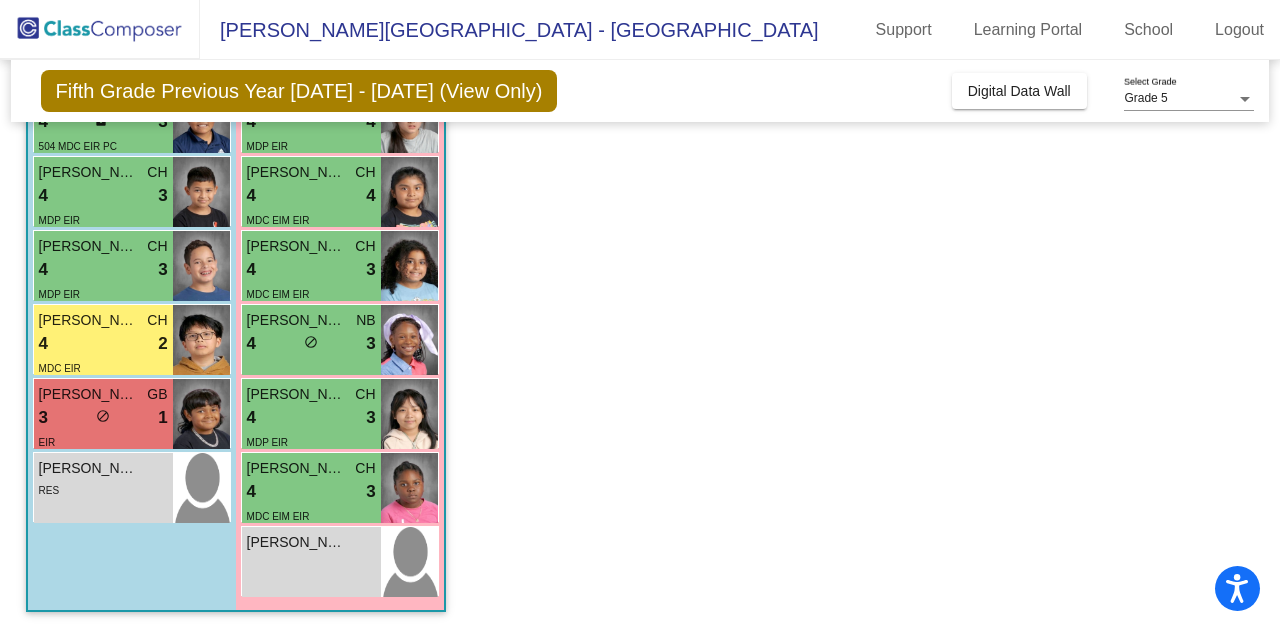click on "4 lock do_not_disturb_alt 3" at bounding box center (311, 492) 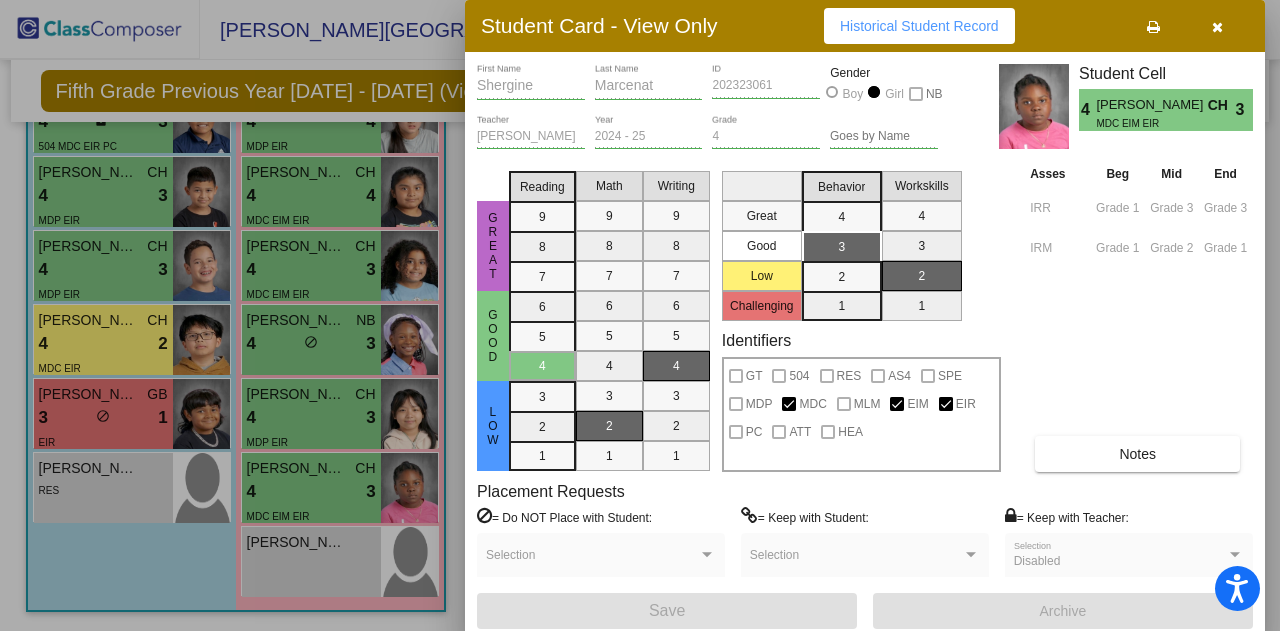 drag, startPoint x: 302, startPoint y: 69, endPoint x: 276, endPoint y: 81, distance: 28.635643 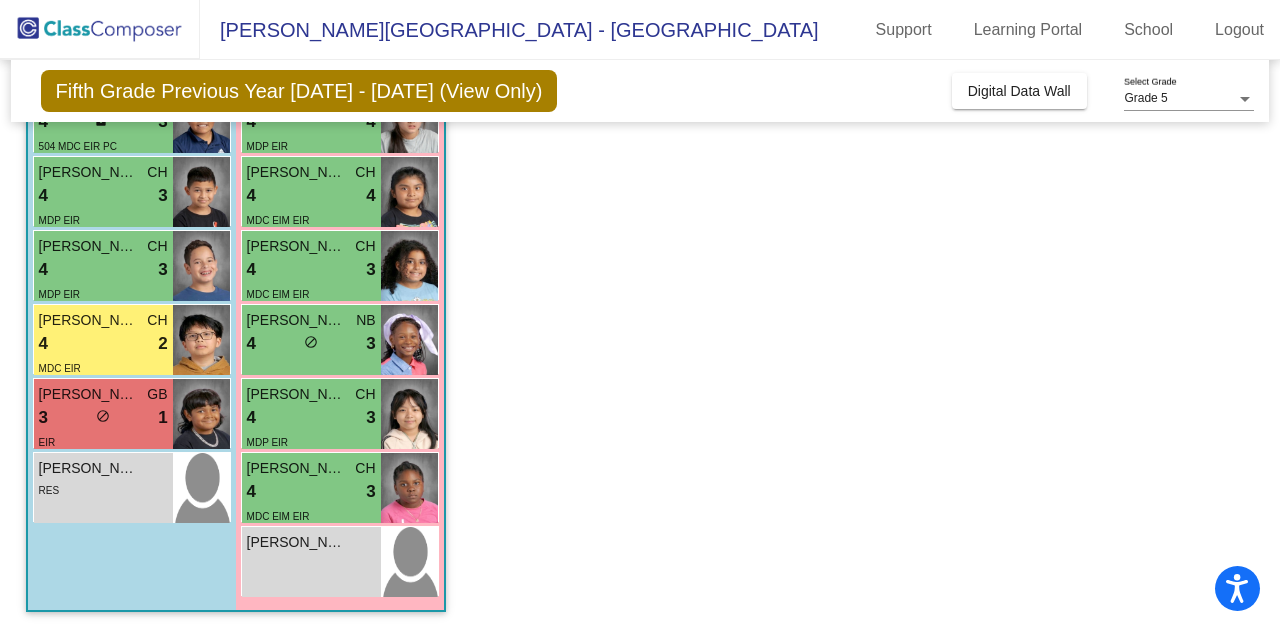 click on "Zainab Khan lock do_not_disturb_alt" at bounding box center [311, 562] 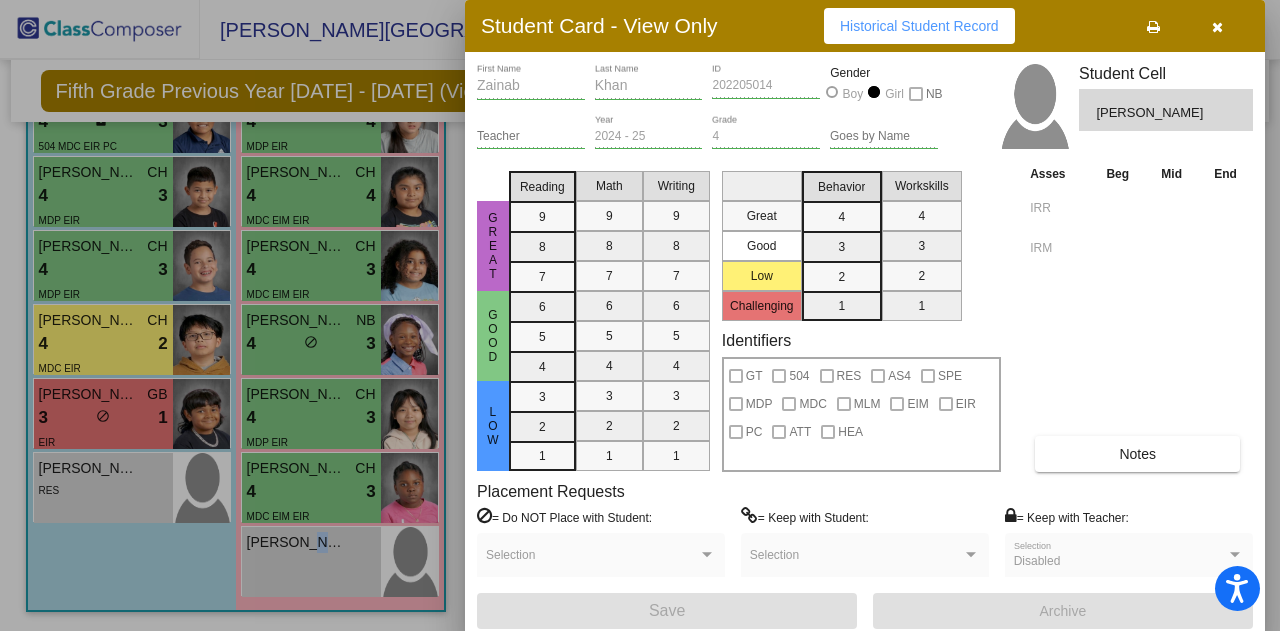 click on "Historical Student Record" at bounding box center (919, 26) 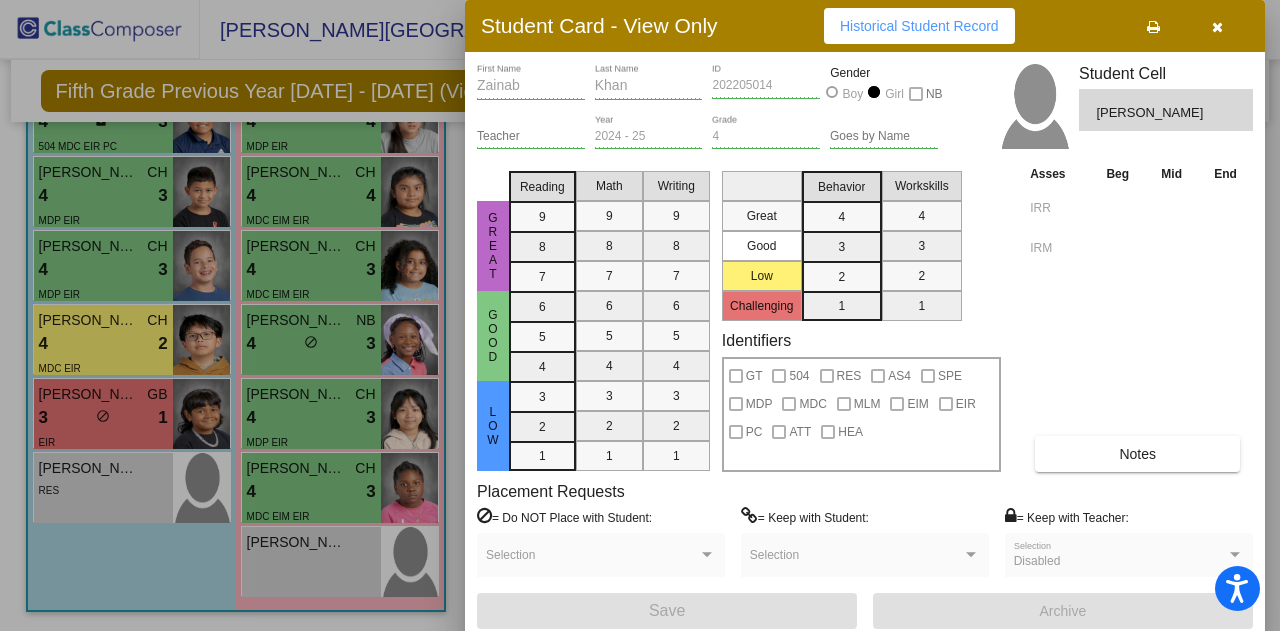 click at bounding box center [640, 315] 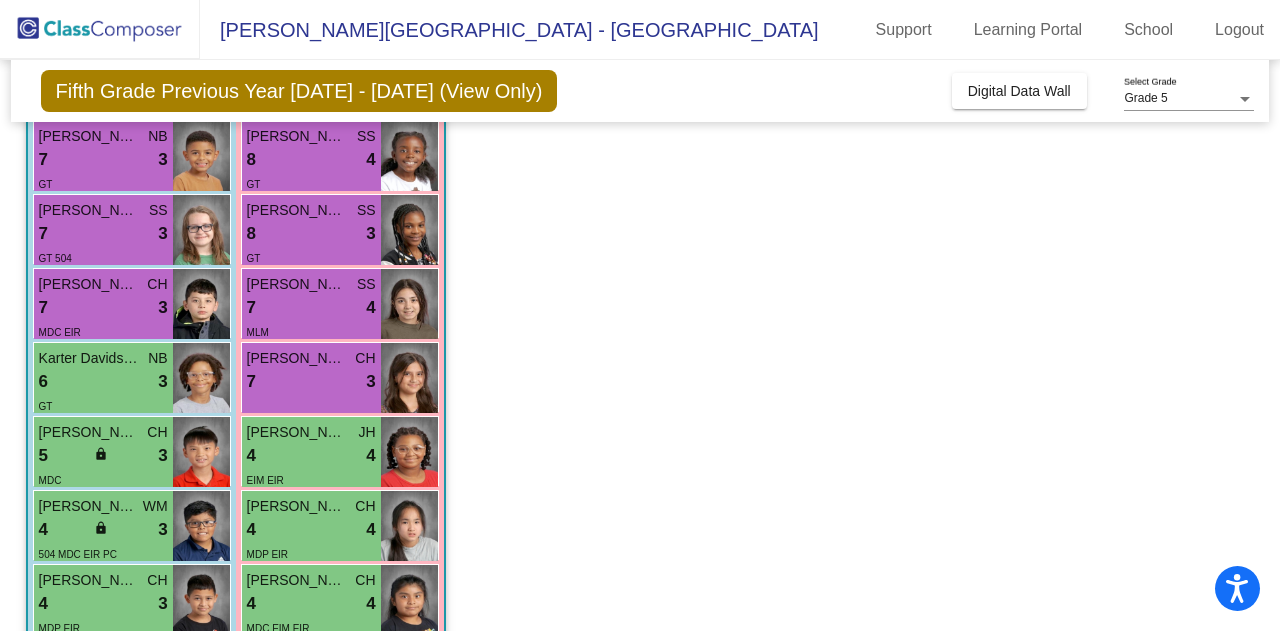 scroll, scrollTop: 100, scrollLeft: 0, axis: vertical 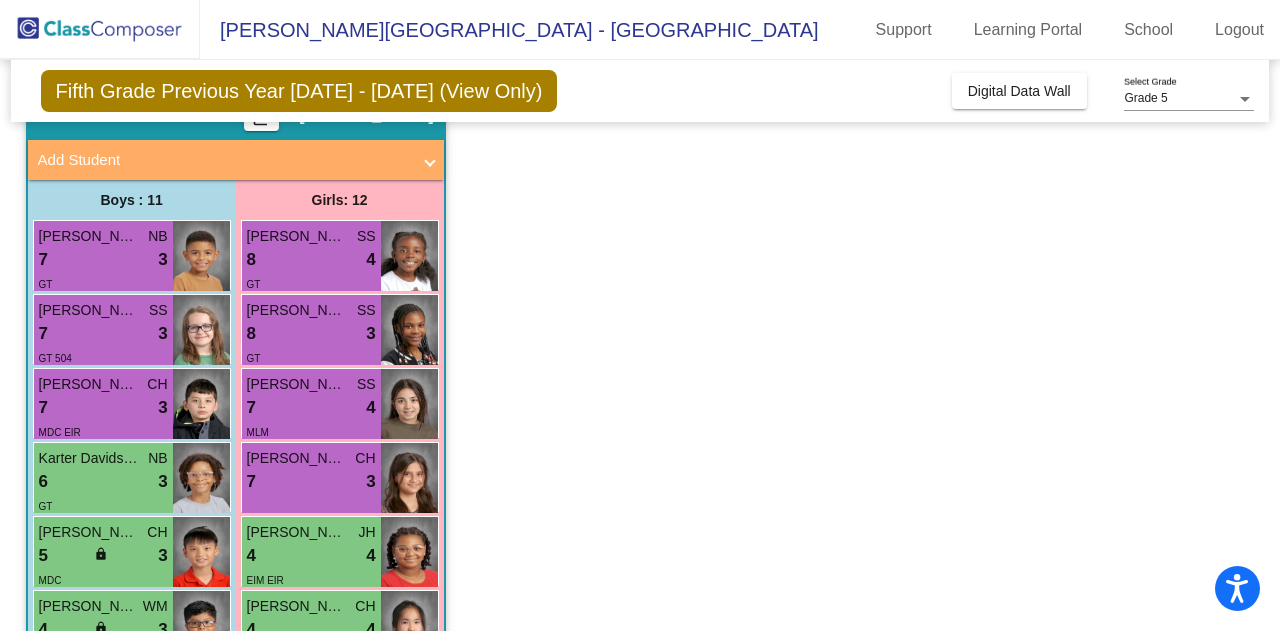 drag, startPoint x: 784, startPoint y: 415, endPoint x: 739, endPoint y: 415, distance: 45 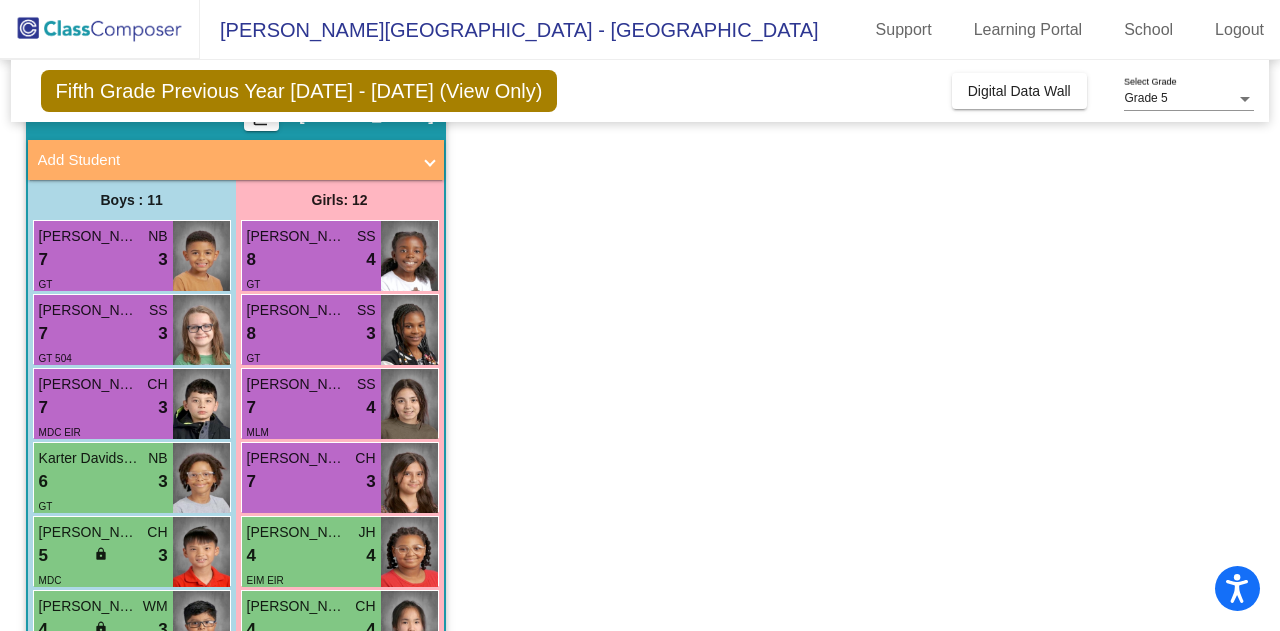 scroll, scrollTop: 608, scrollLeft: 0, axis: vertical 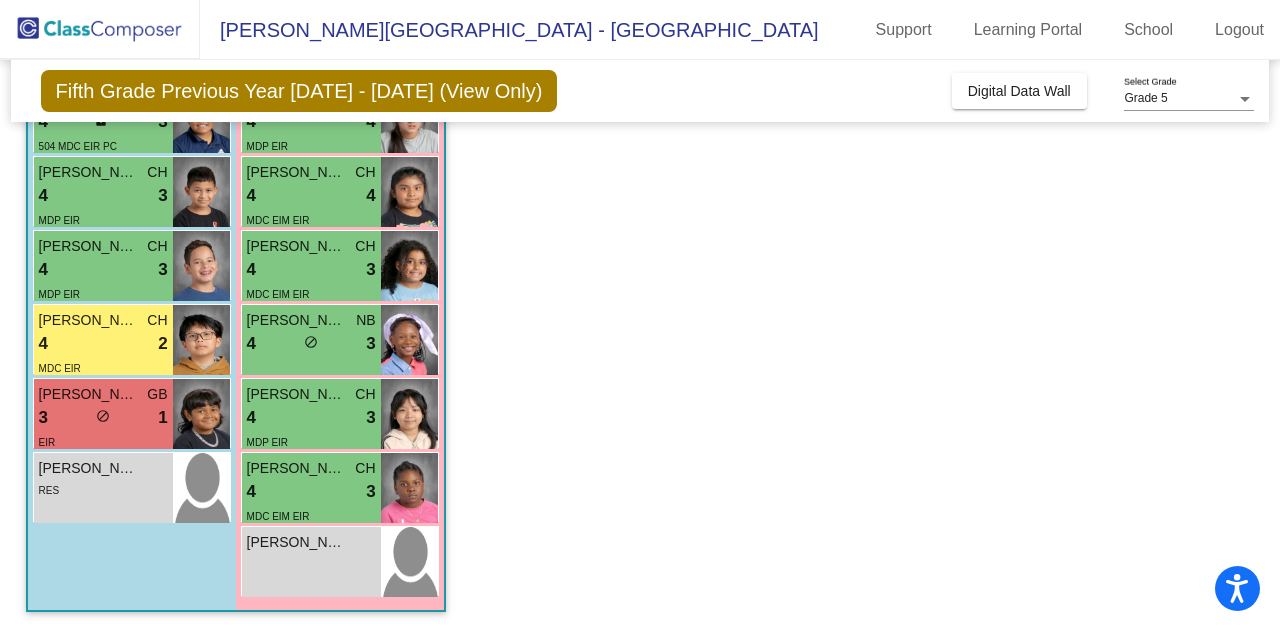 click on "Leo Spencer lock do_not_disturb_alt RES" at bounding box center (103, 488) 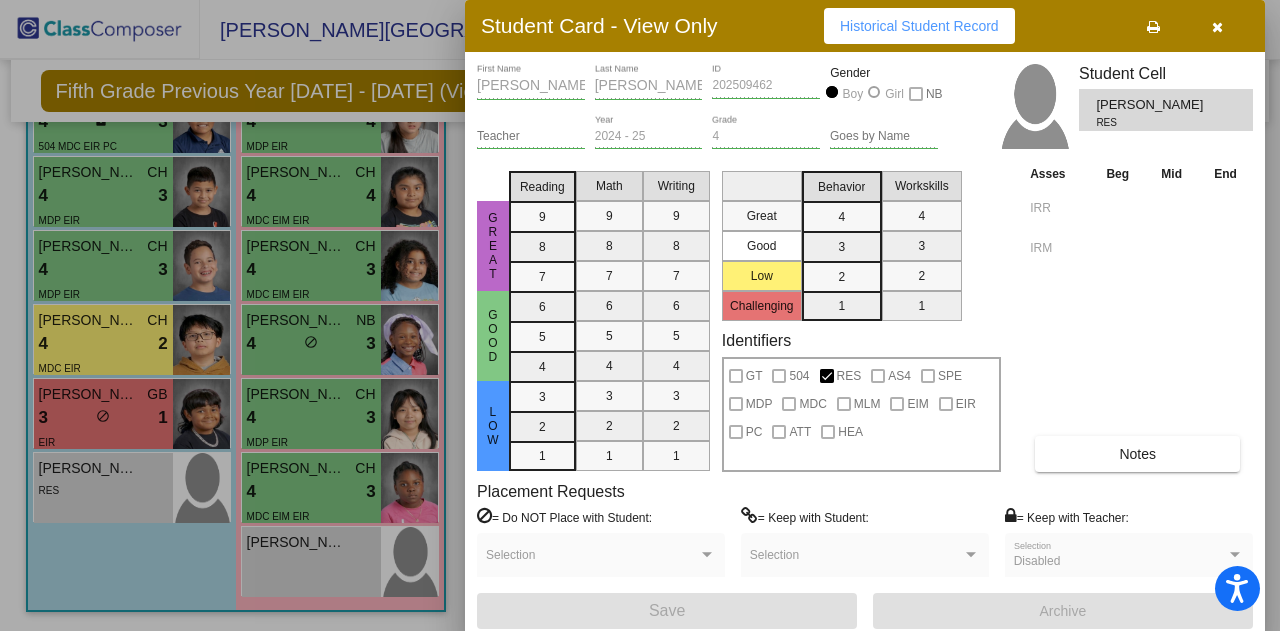 click on "Historical Student Record" at bounding box center [919, 26] 